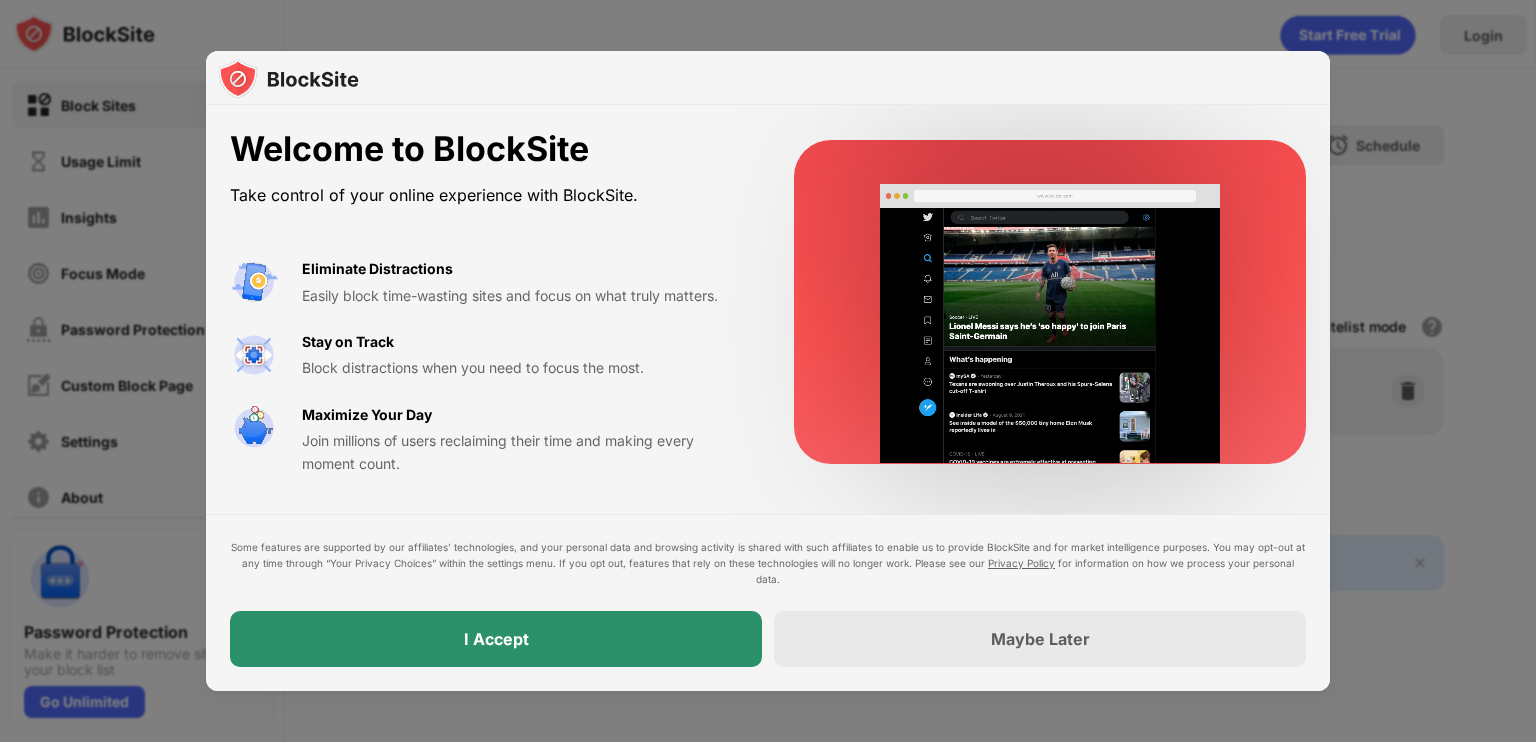 scroll, scrollTop: 0, scrollLeft: 0, axis: both 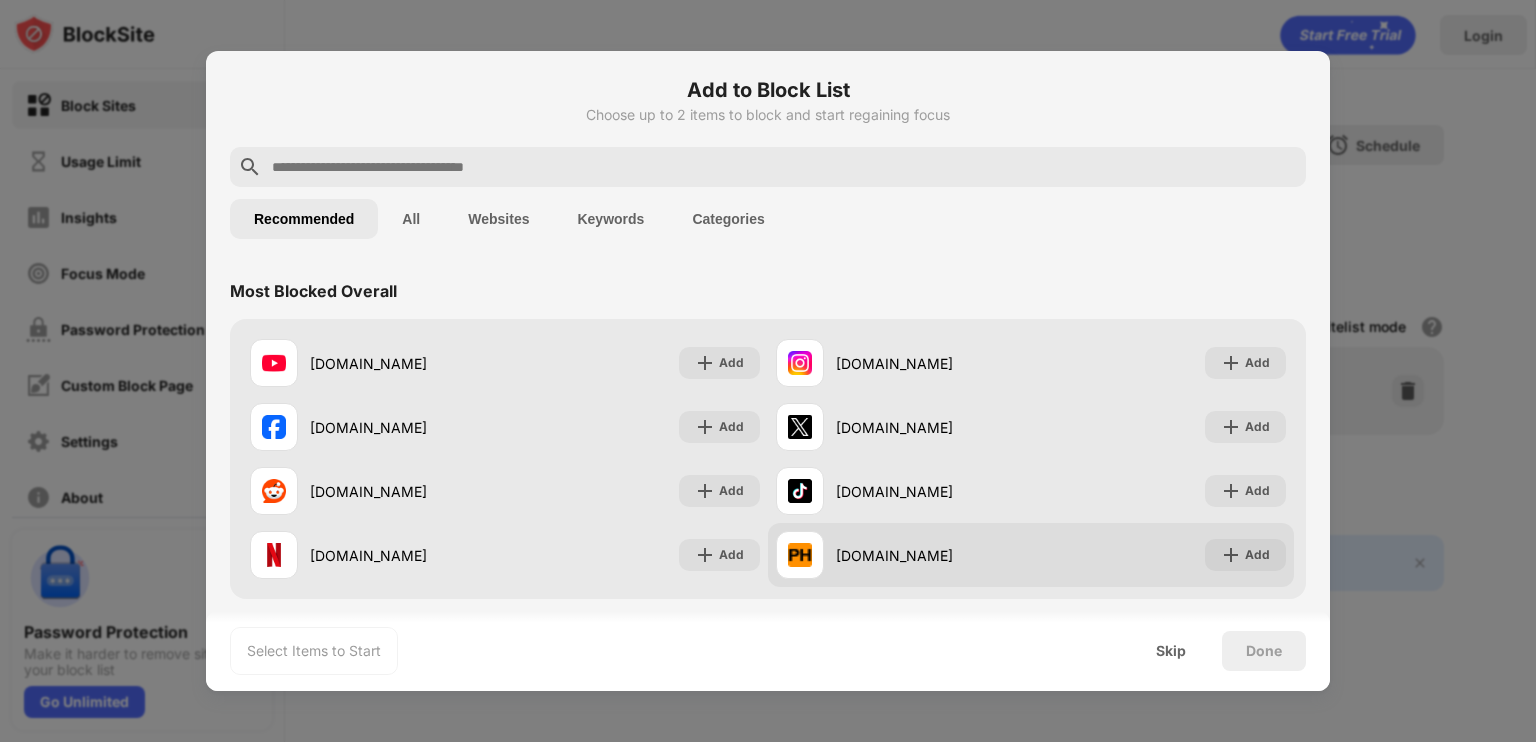 click on "[DOMAIN_NAME] Add" at bounding box center [1031, 555] 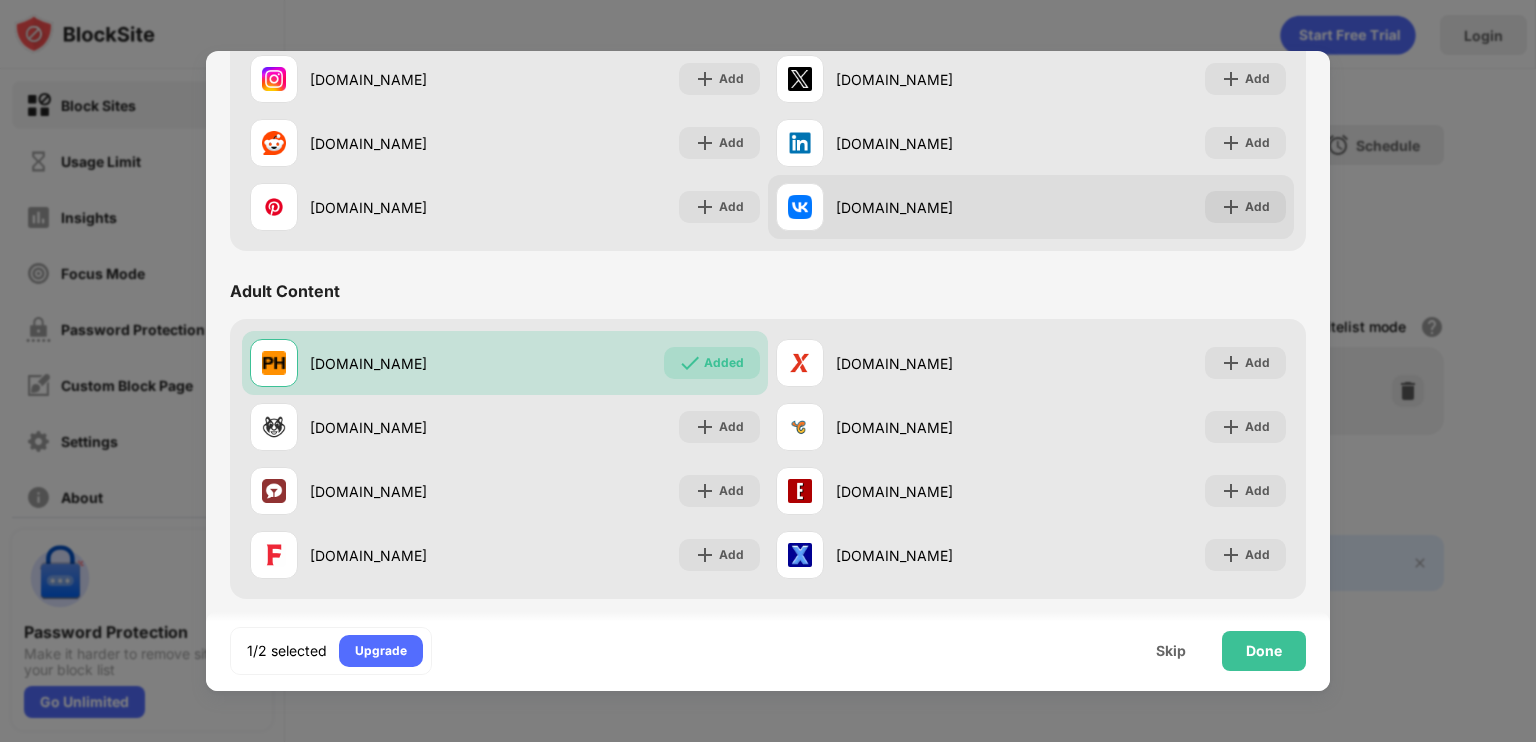 scroll, scrollTop: 703, scrollLeft: 0, axis: vertical 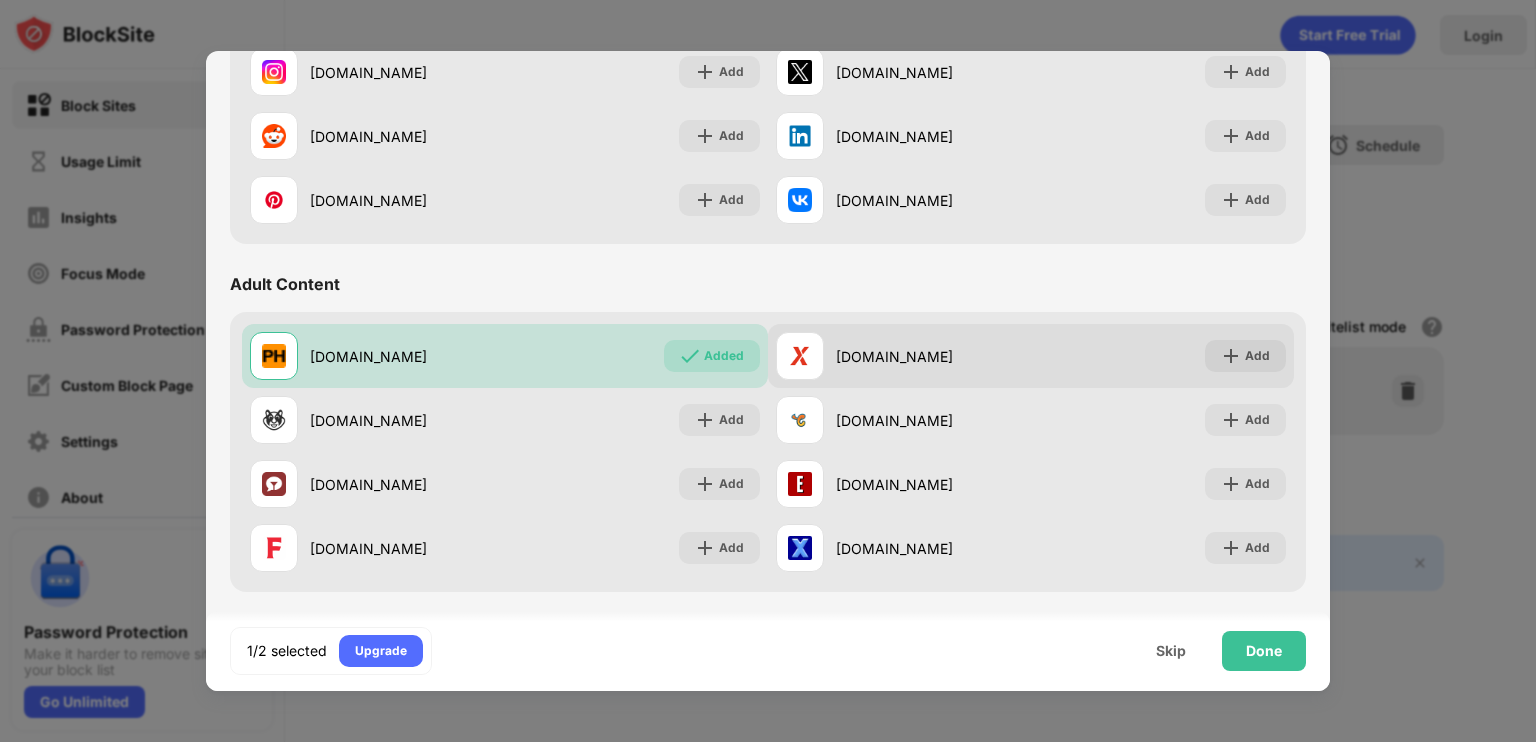 click on "[DOMAIN_NAME] Add" at bounding box center [1031, 356] 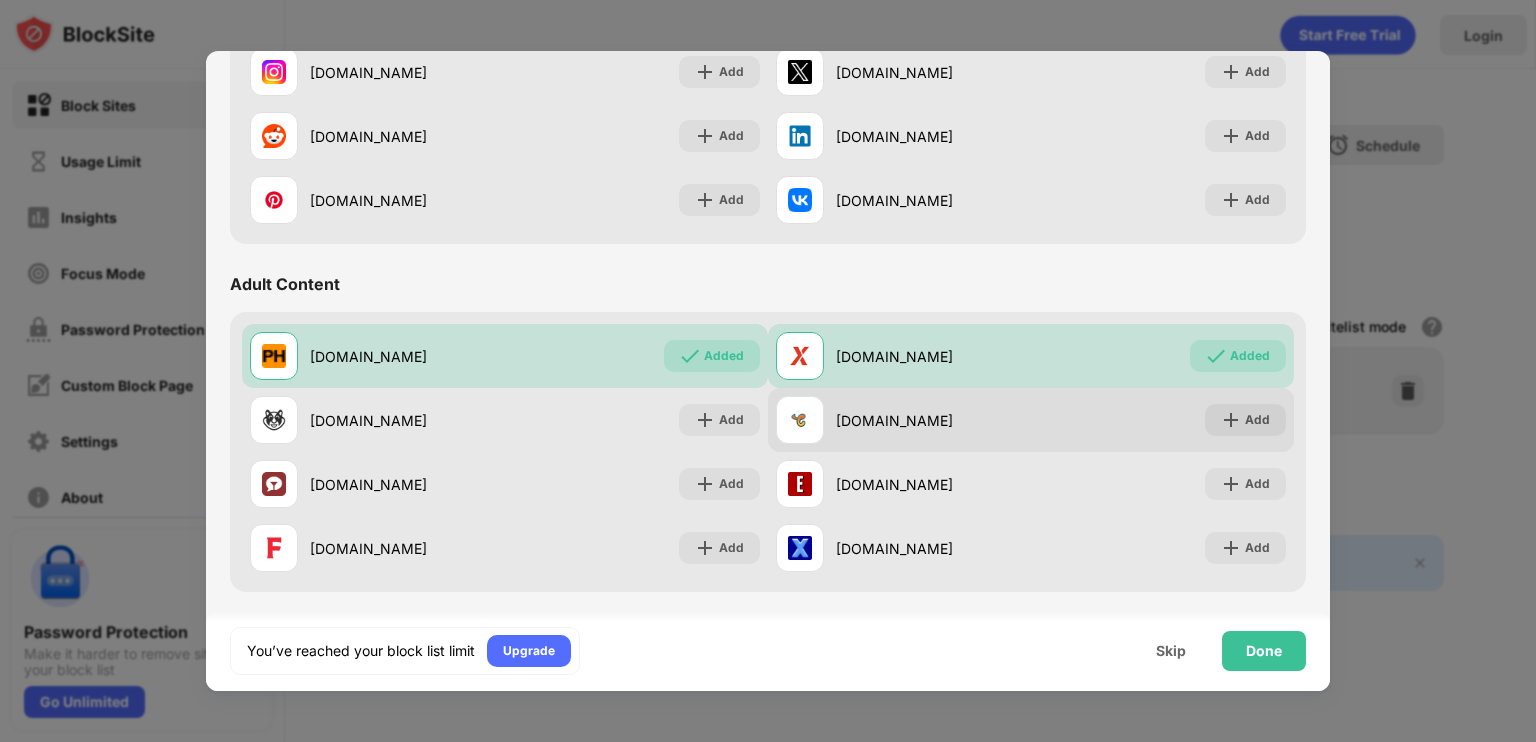 click on "[DOMAIN_NAME]" at bounding box center (903, 420) 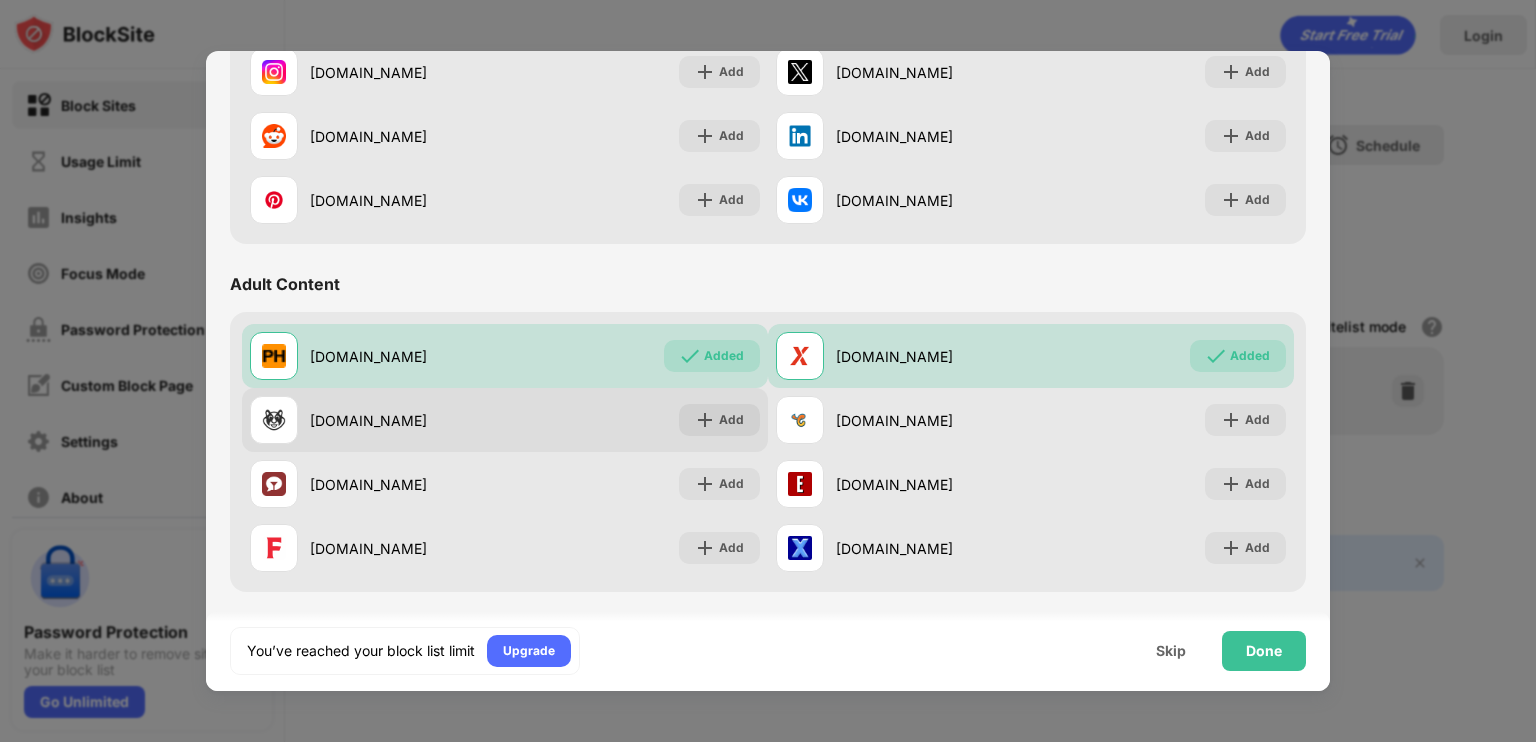 click on "[DOMAIN_NAME] Add" at bounding box center (505, 420) 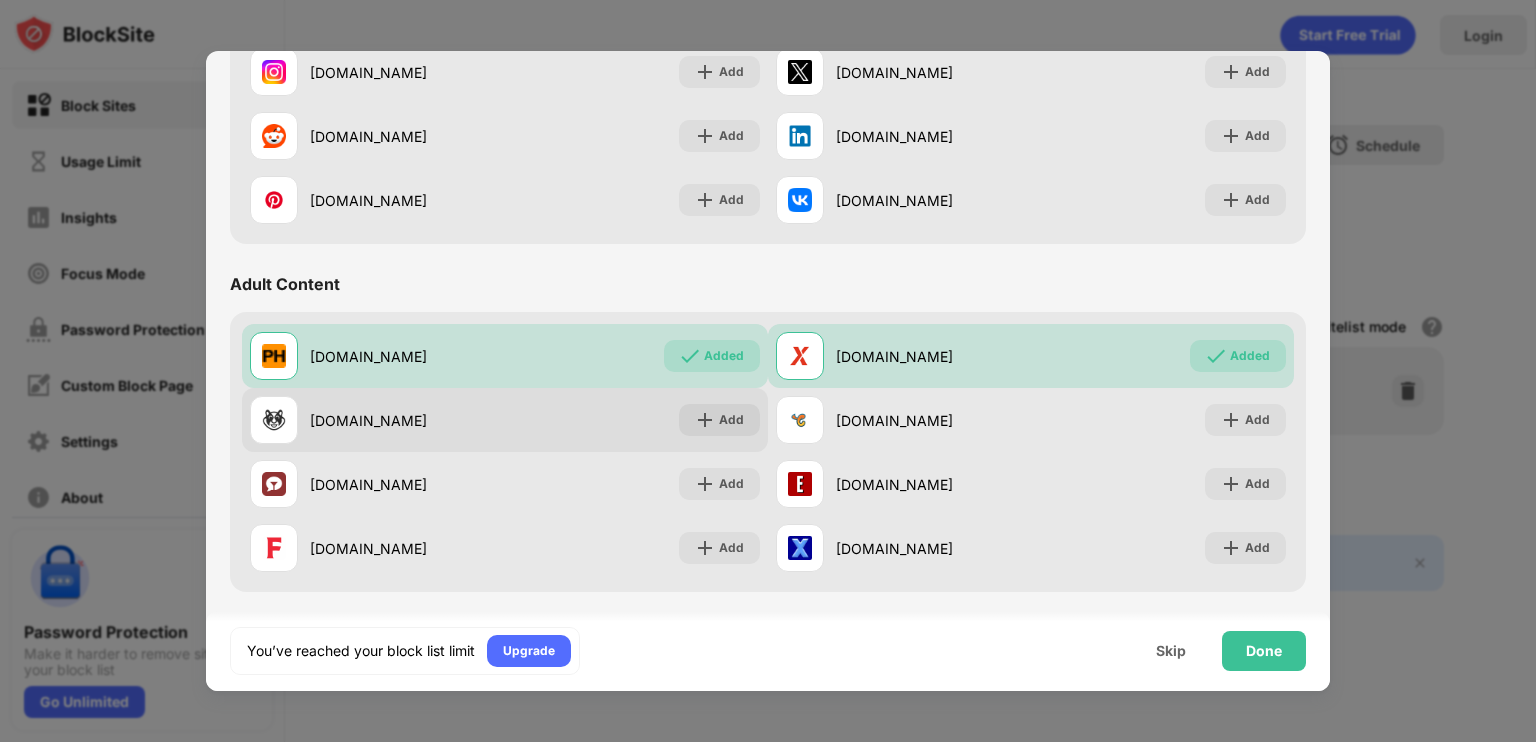 click on "[DOMAIN_NAME] Add" at bounding box center (505, 420) 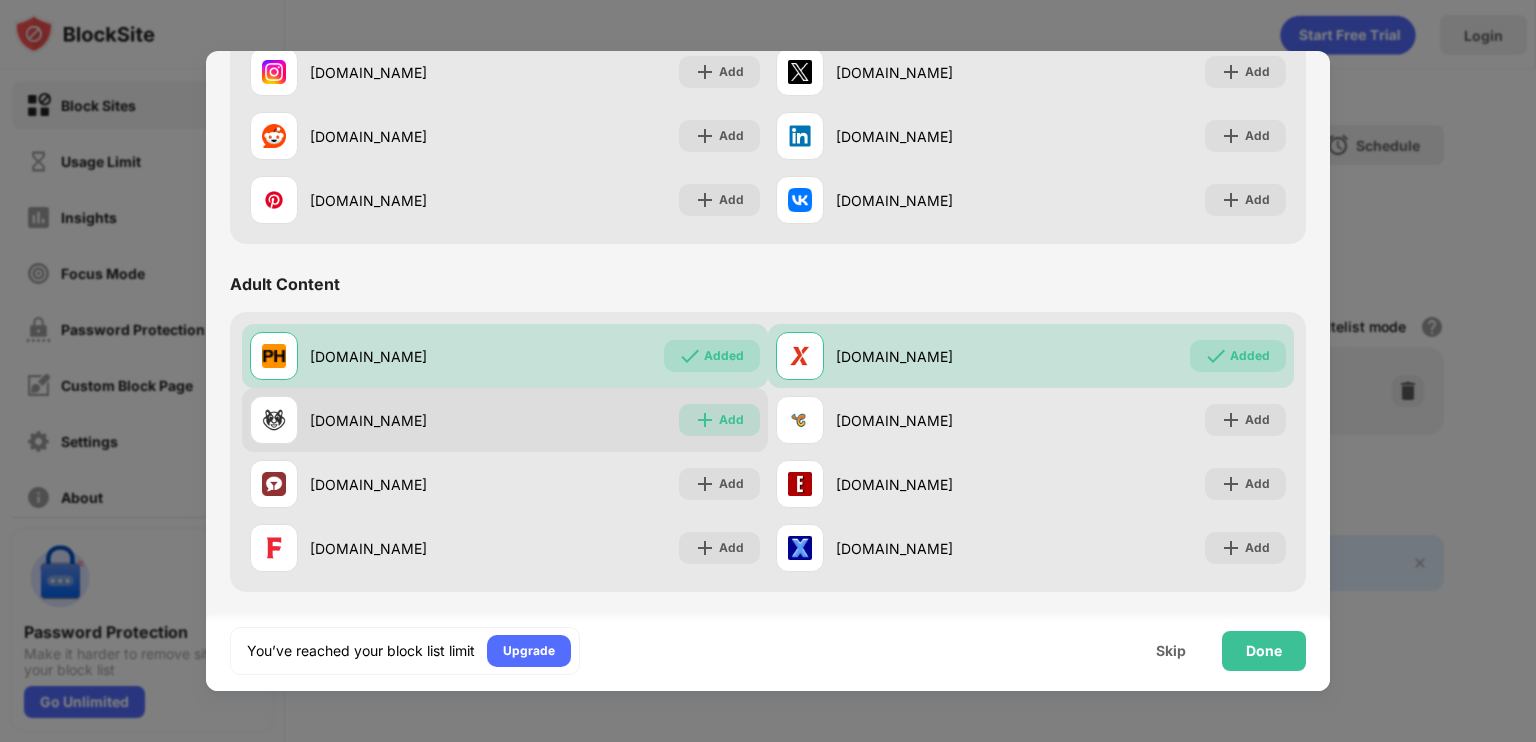 click on "Add" at bounding box center [719, 420] 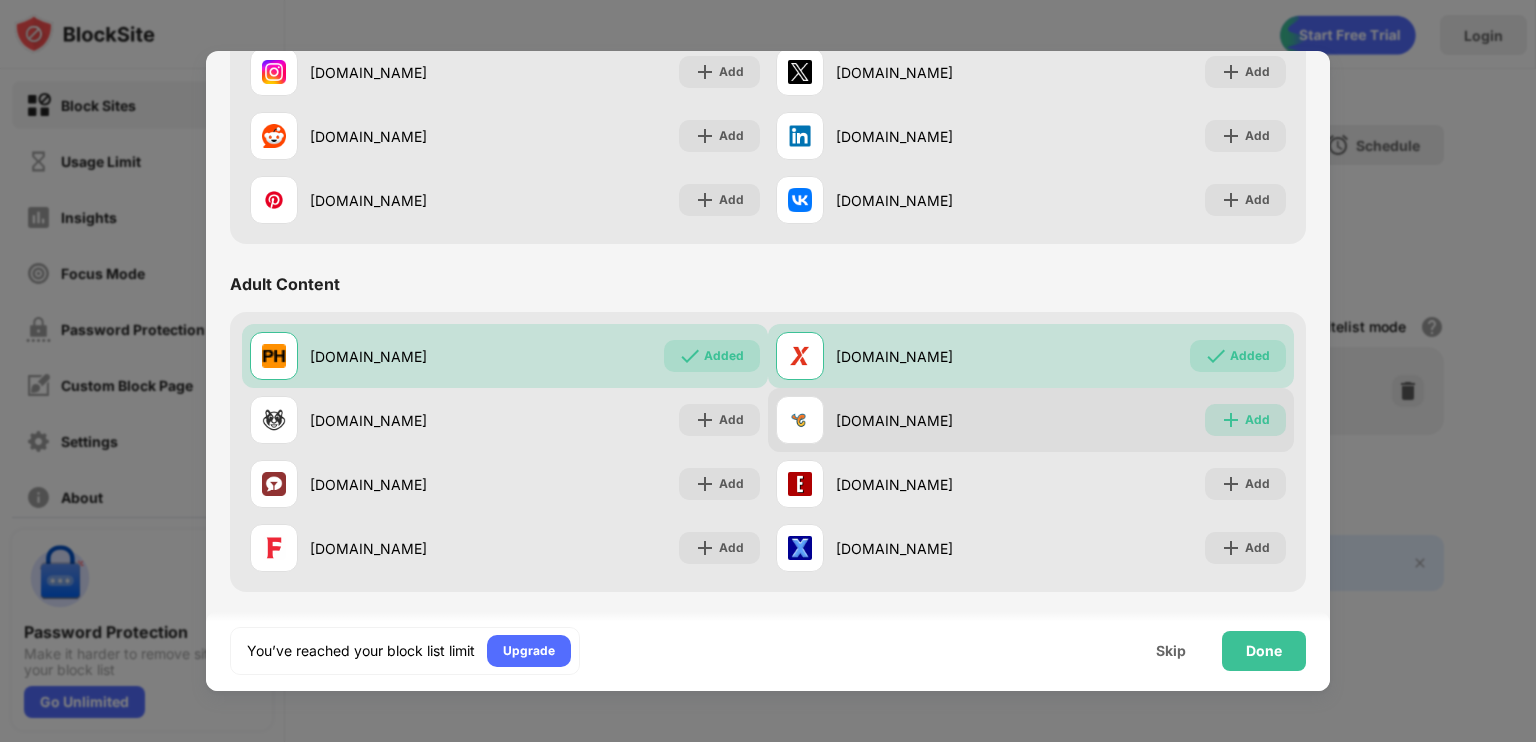 click at bounding box center [1231, 420] 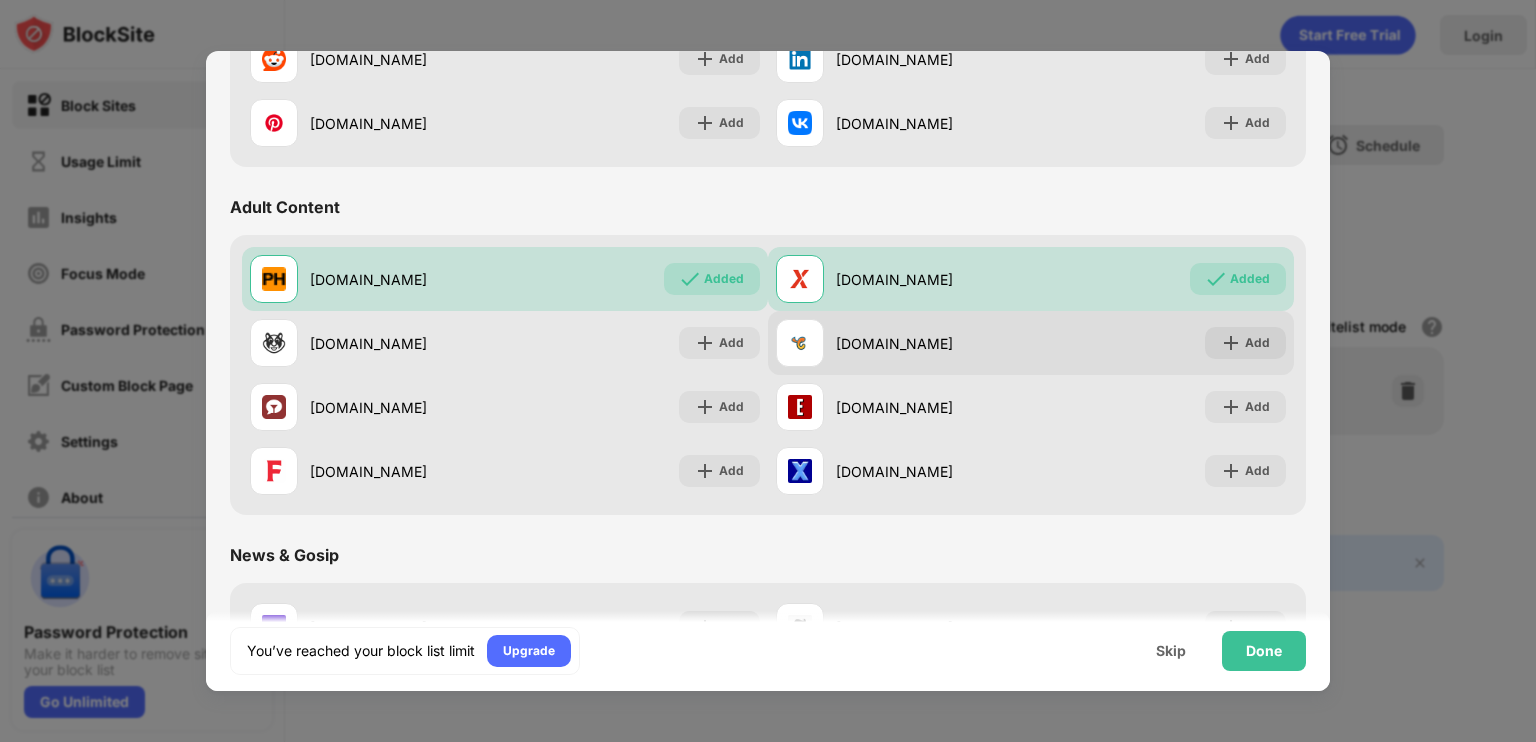 scroll, scrollTop: 796, scrollLeft: 0, axis: vertical 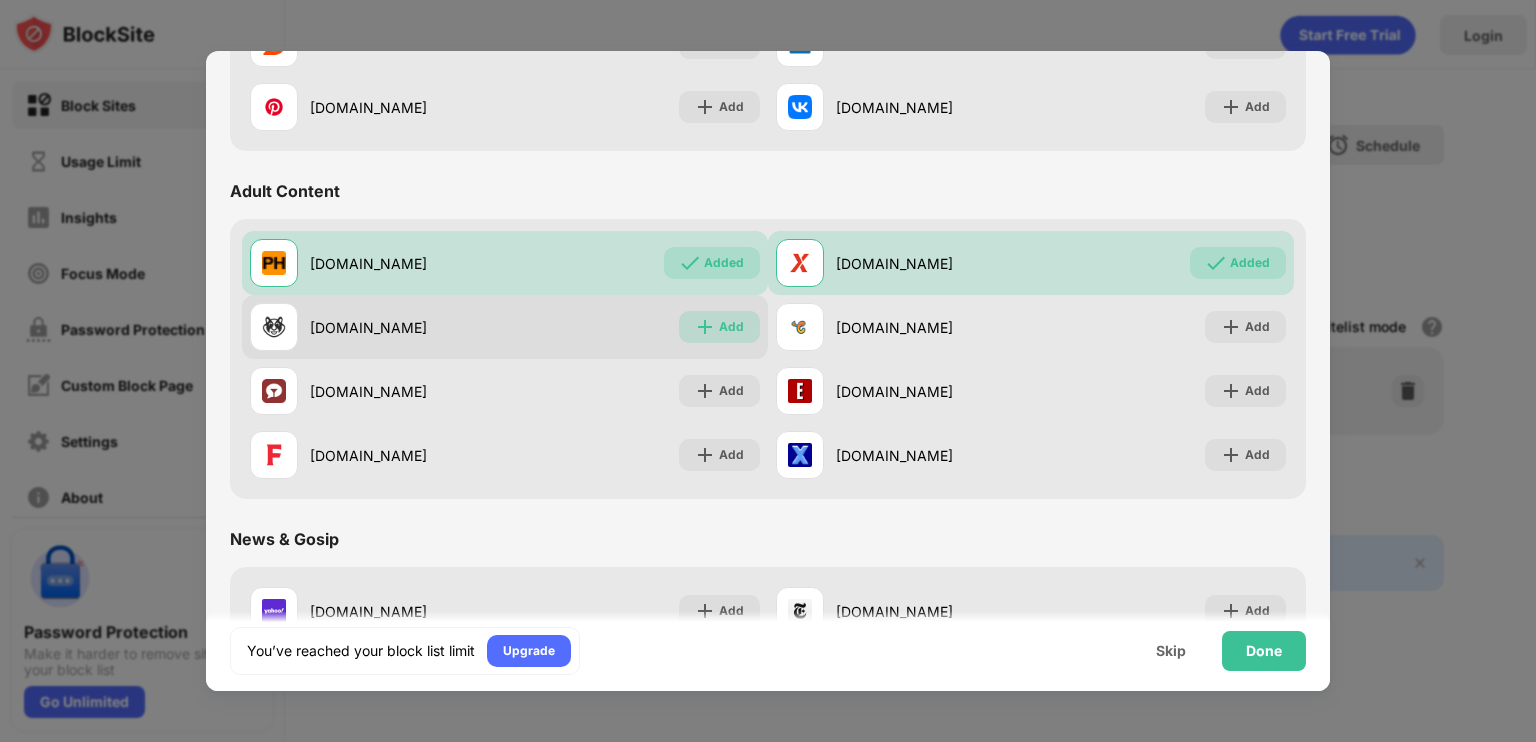 click at bounding box center (705, 327) 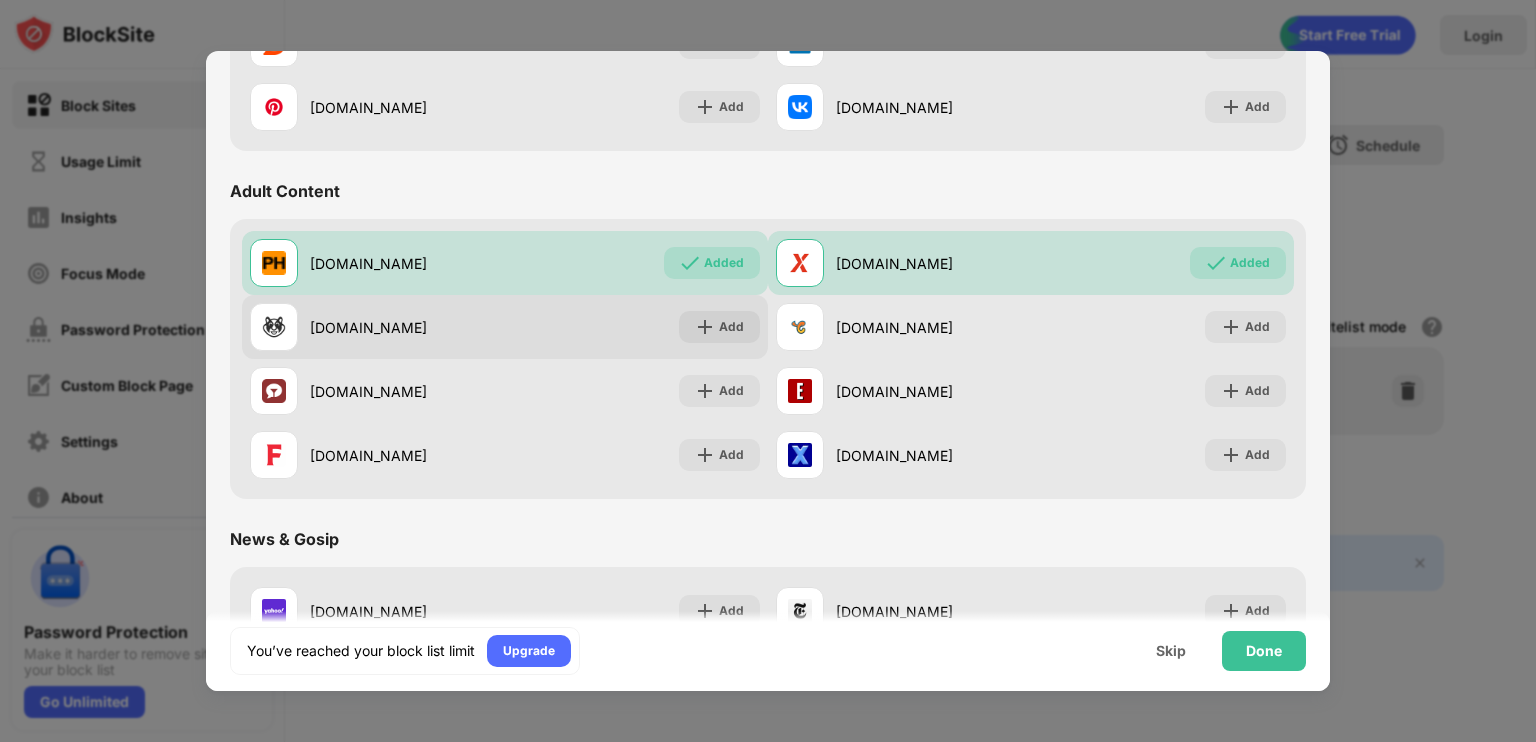 click at bounding box center [705, 327] 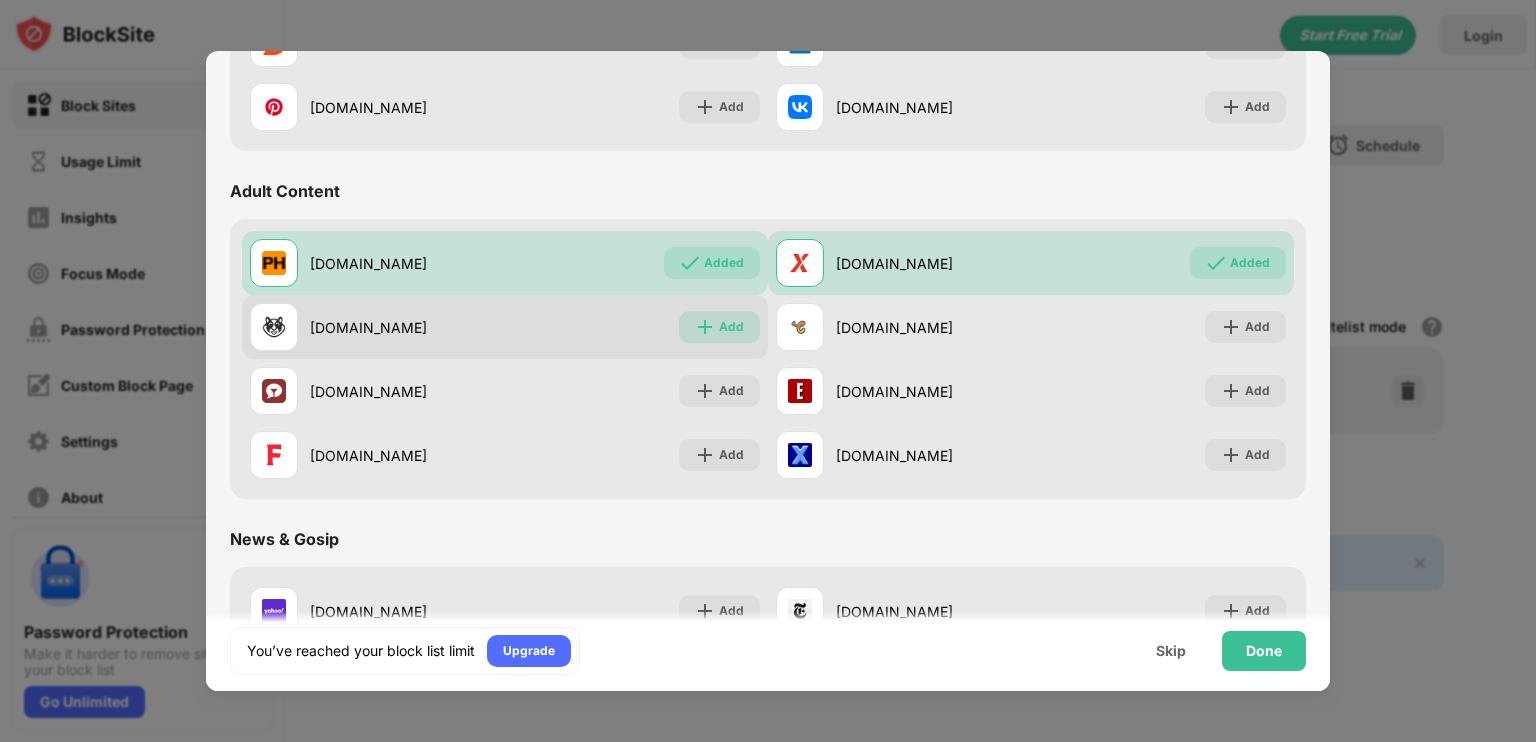 click at bounding box center (705, 327) 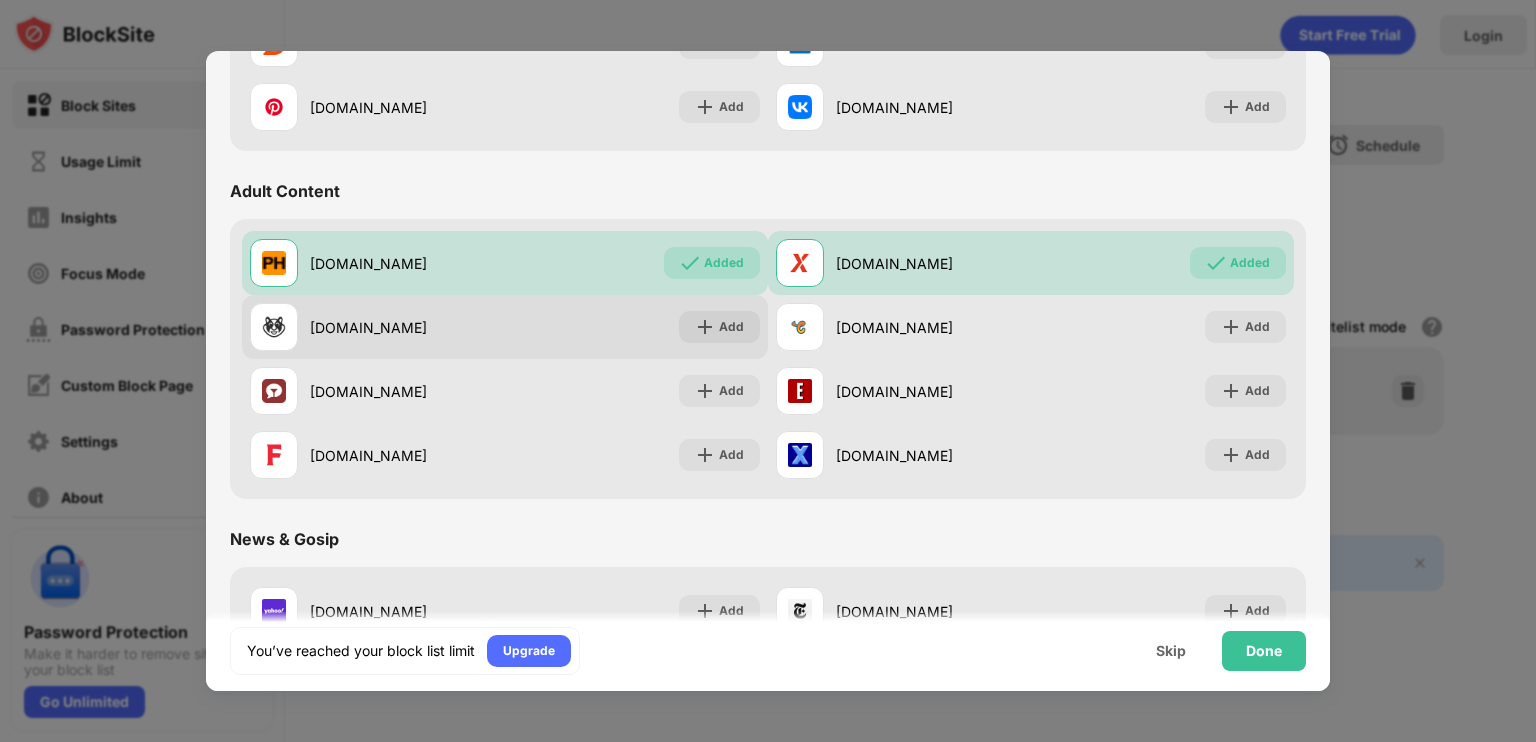 click on "[DOMAIN_NAME] Add" at bounding box center [505, 327] 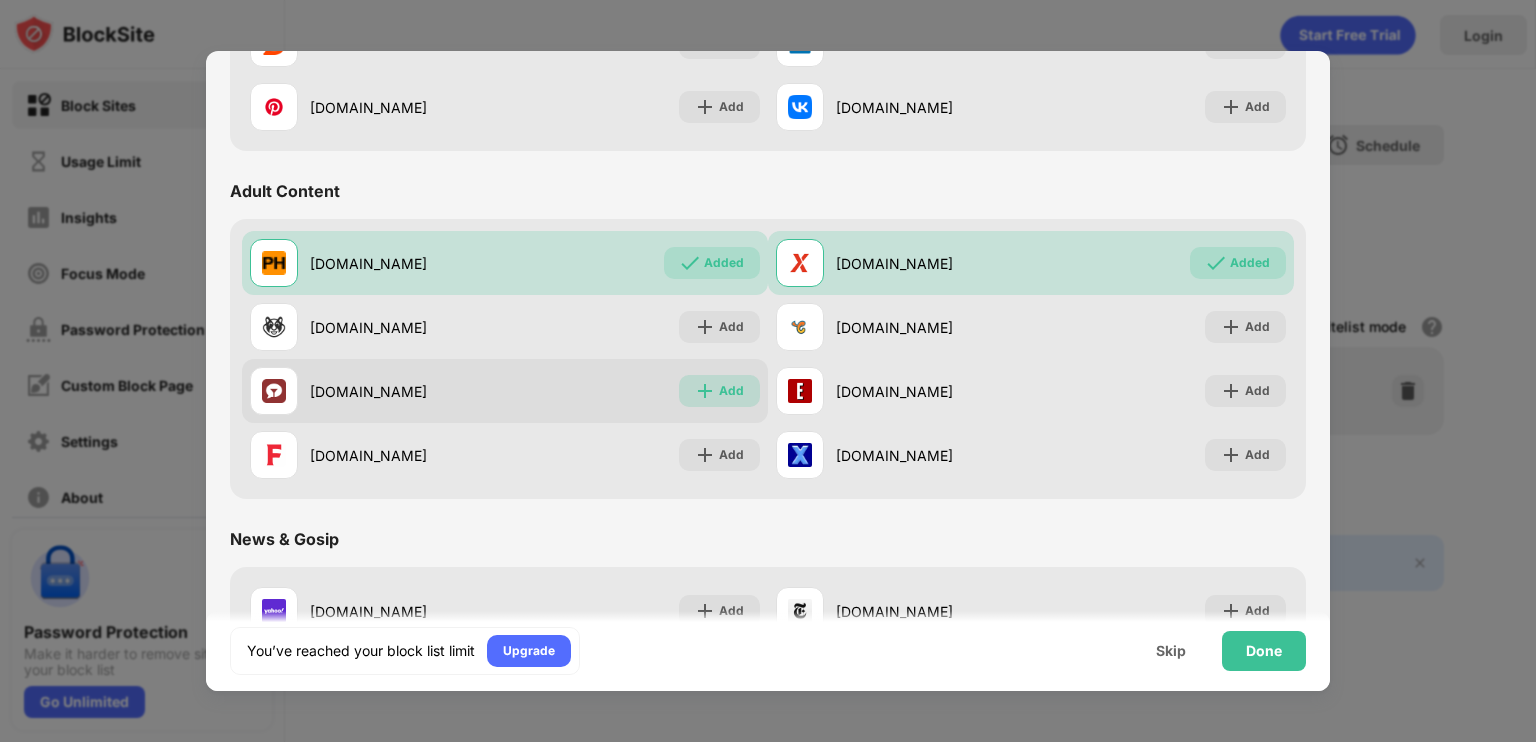 click at bounding box center (705, 391) 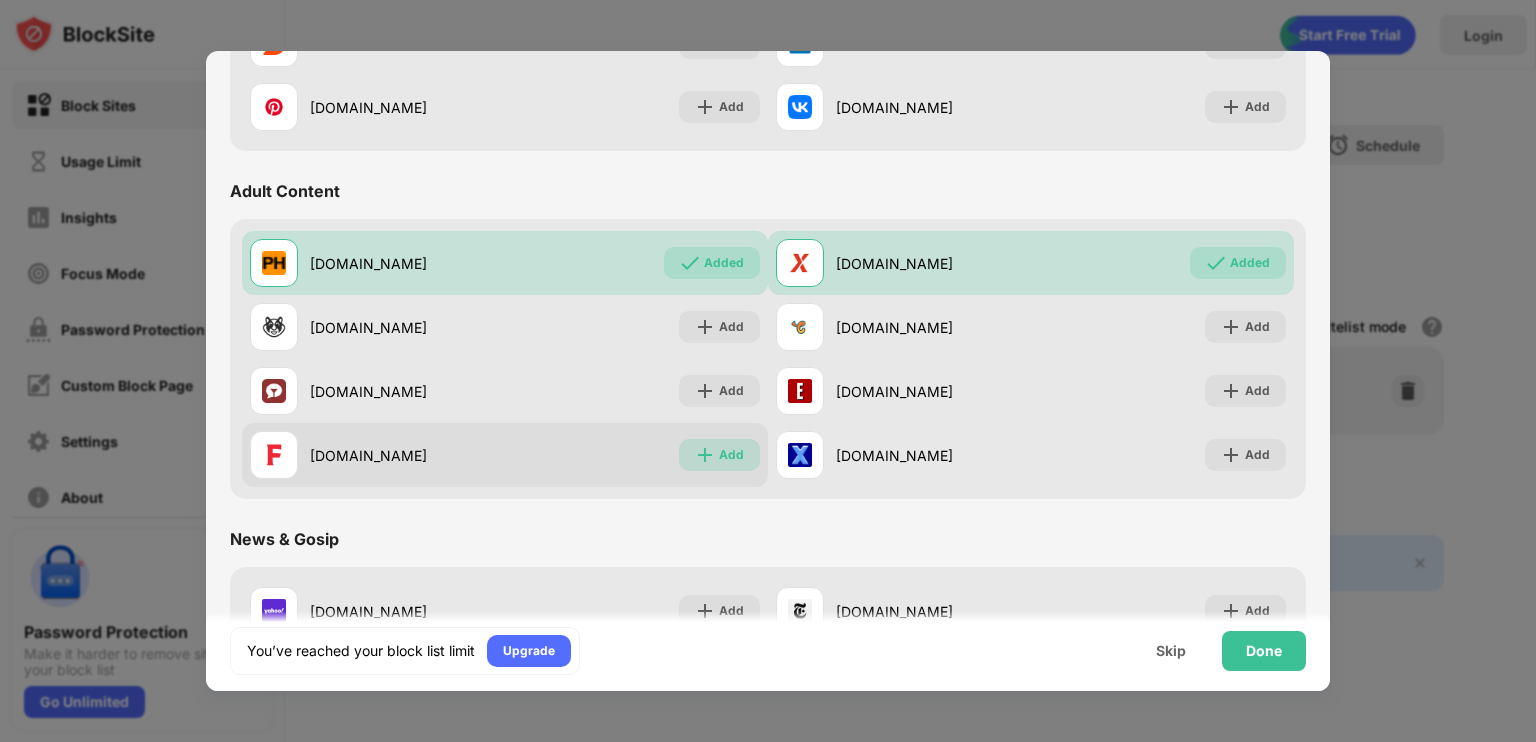 click on "Add" at bounding box center [731, 455] 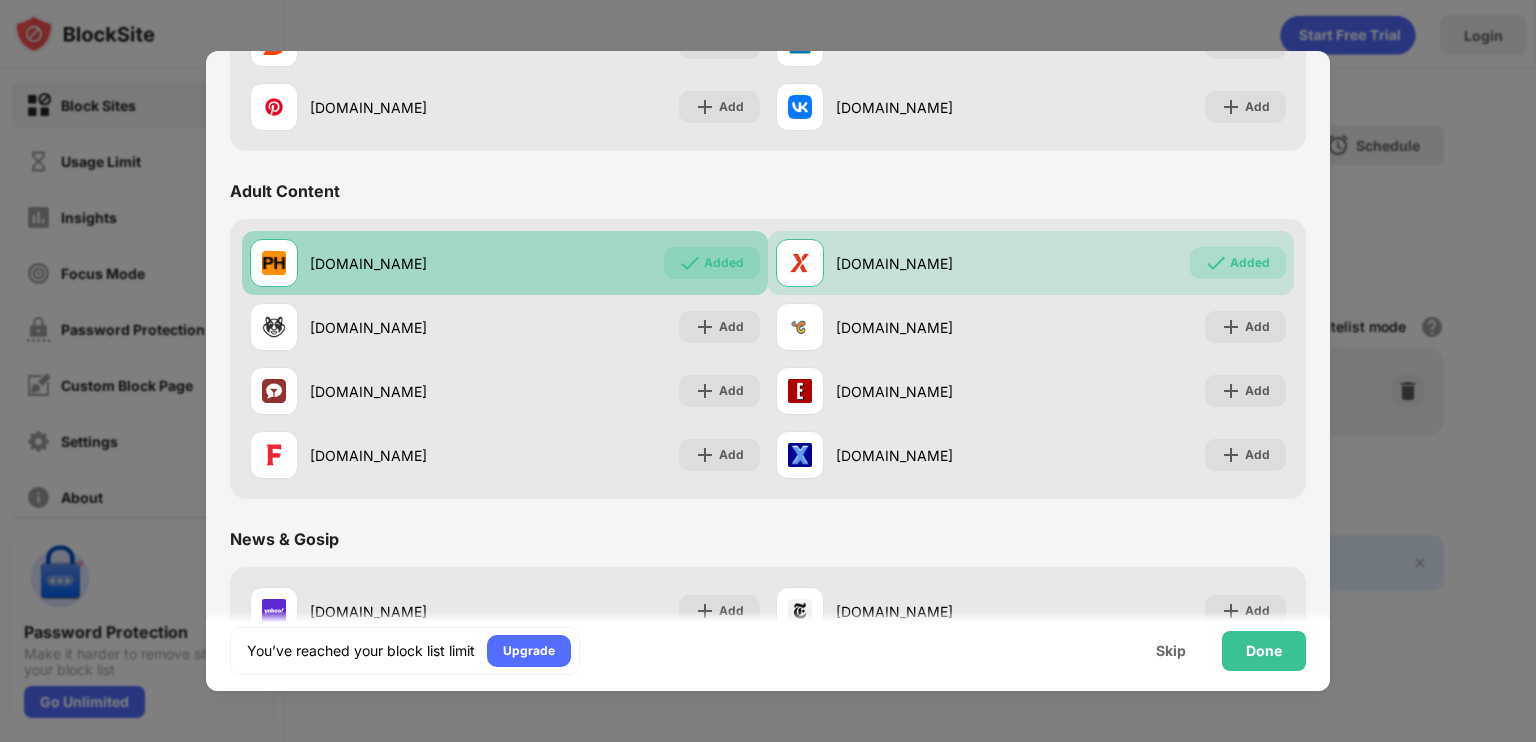 click on "Added" at bounding box center (724, 263) 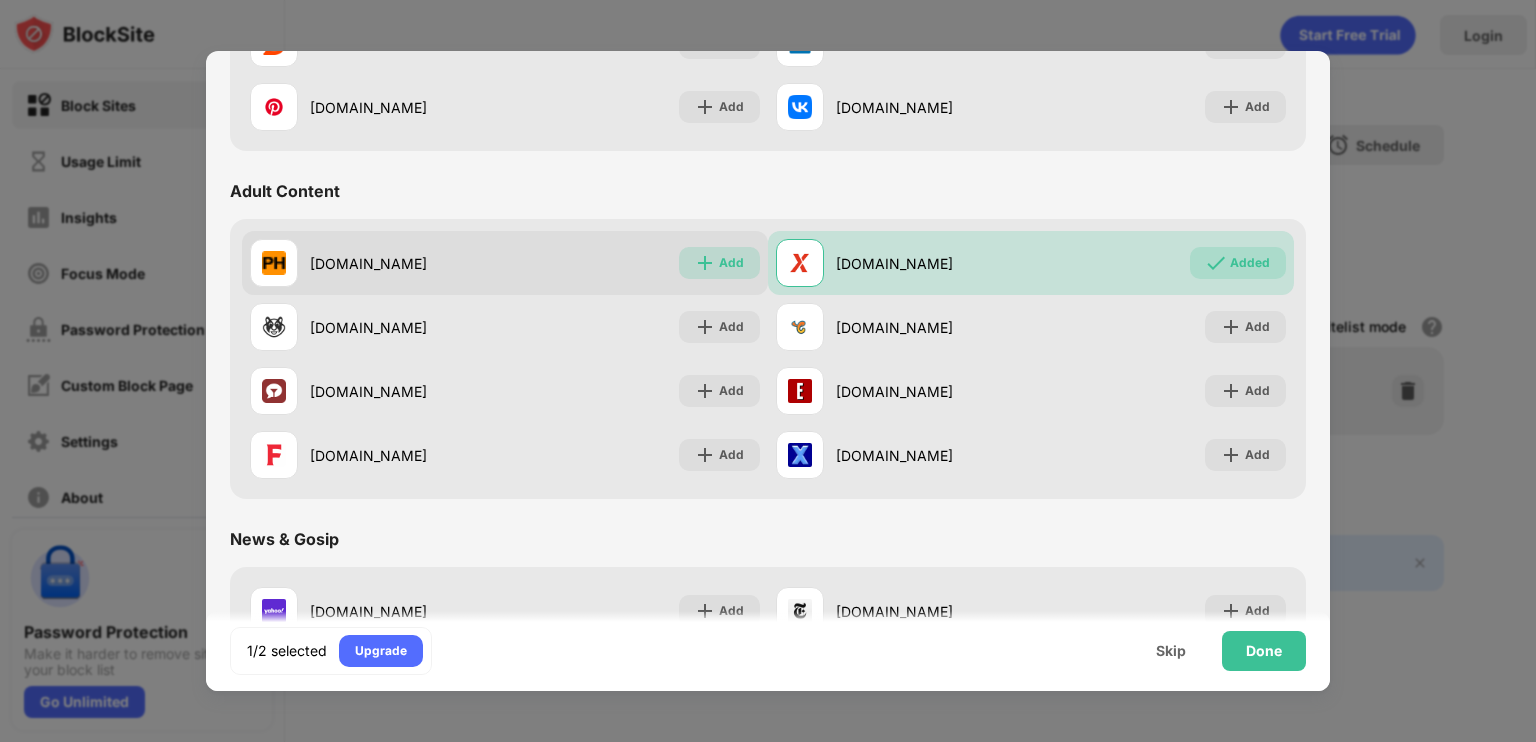 click on "Add" at bounding box center (731, 263) 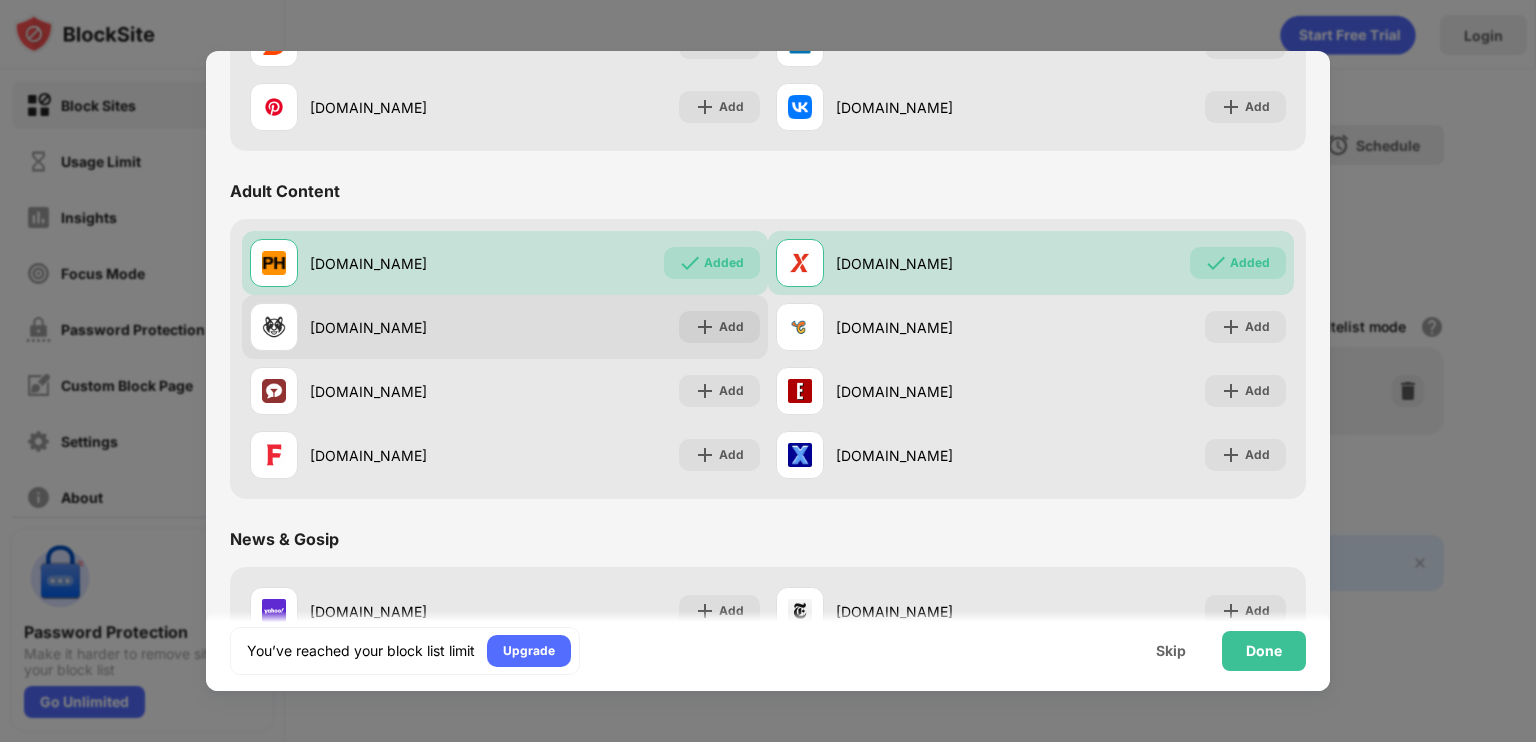 click on "[DOMAIN_NAME] Add" at bounding box center [505, 327] 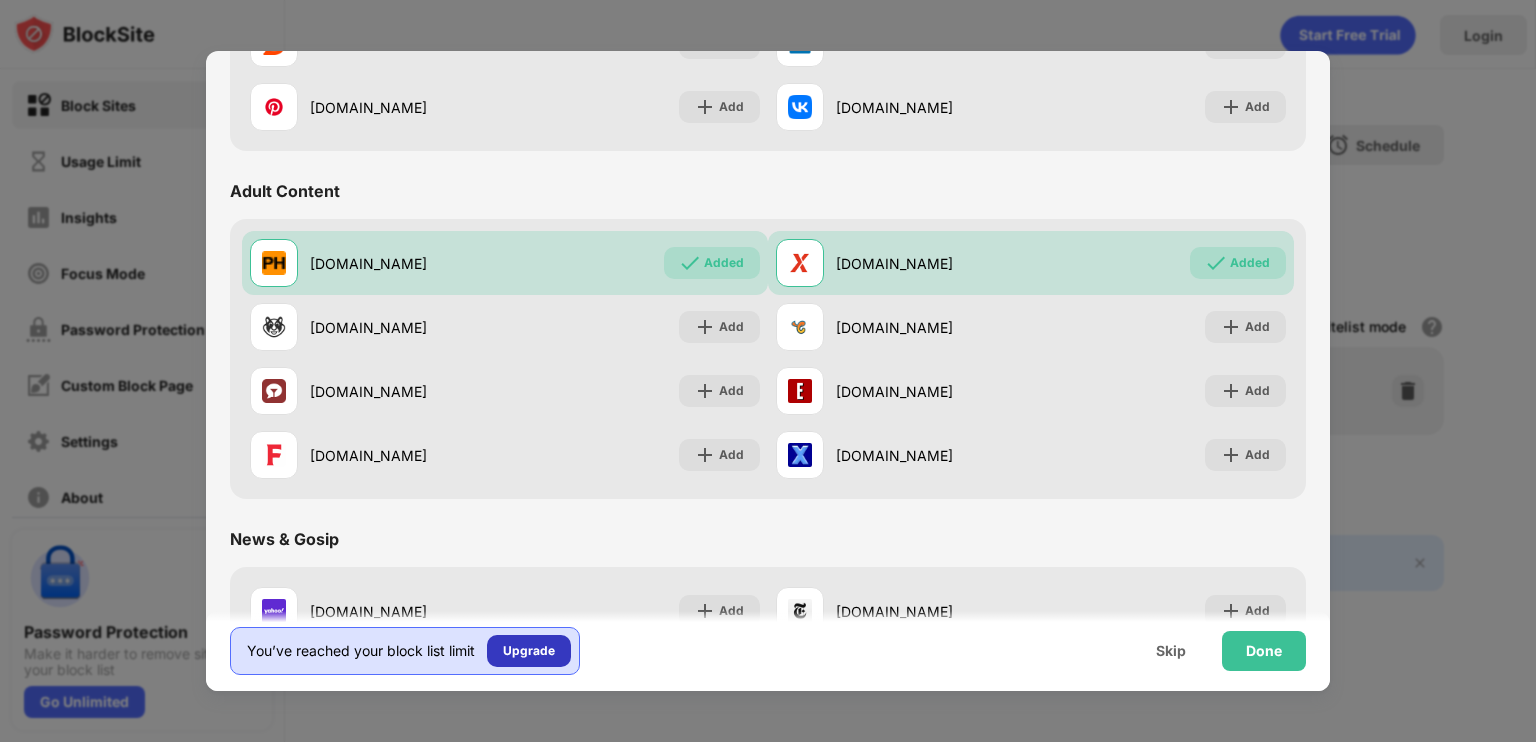click on "Upgrade" at bounding box center [529, 651] 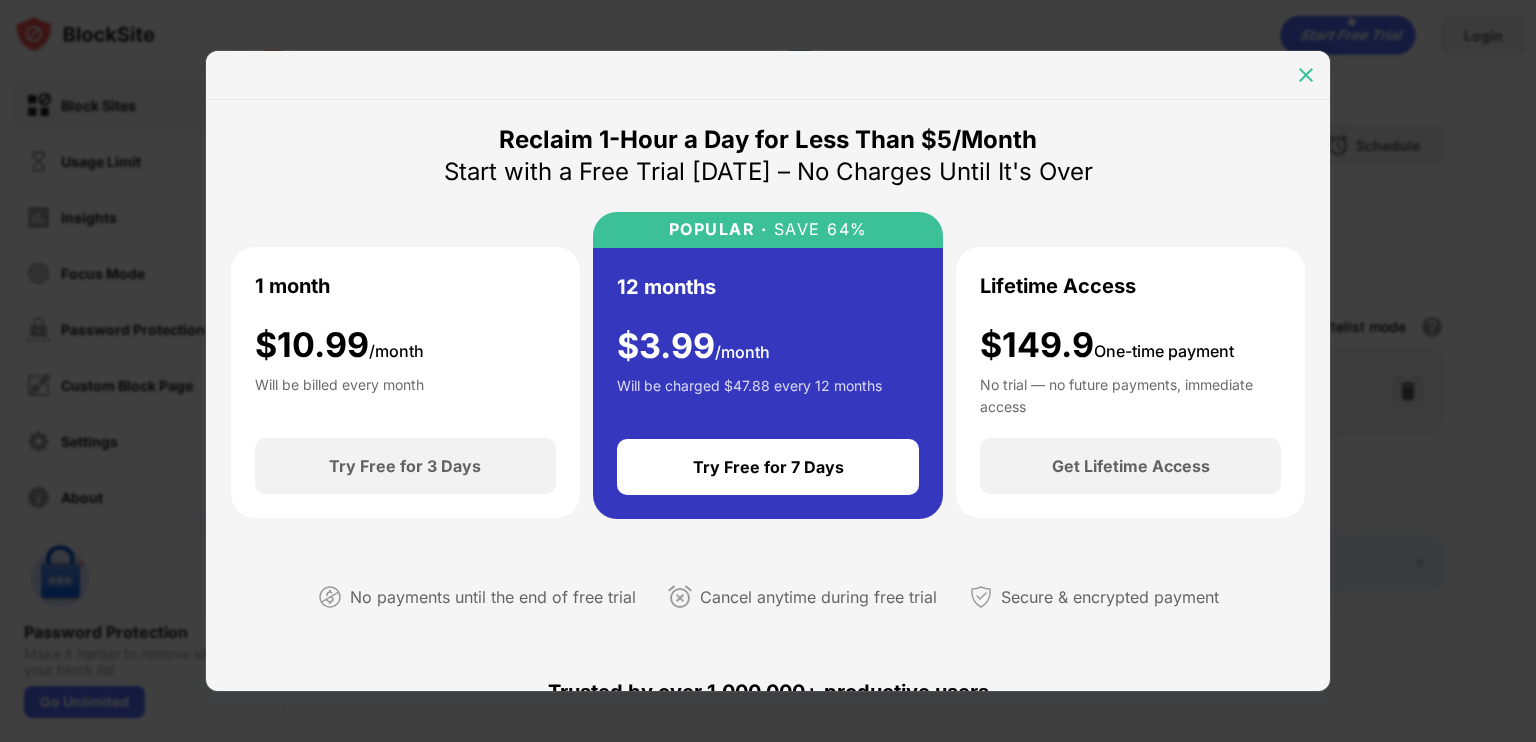 click at bounding box center (1306, 75) 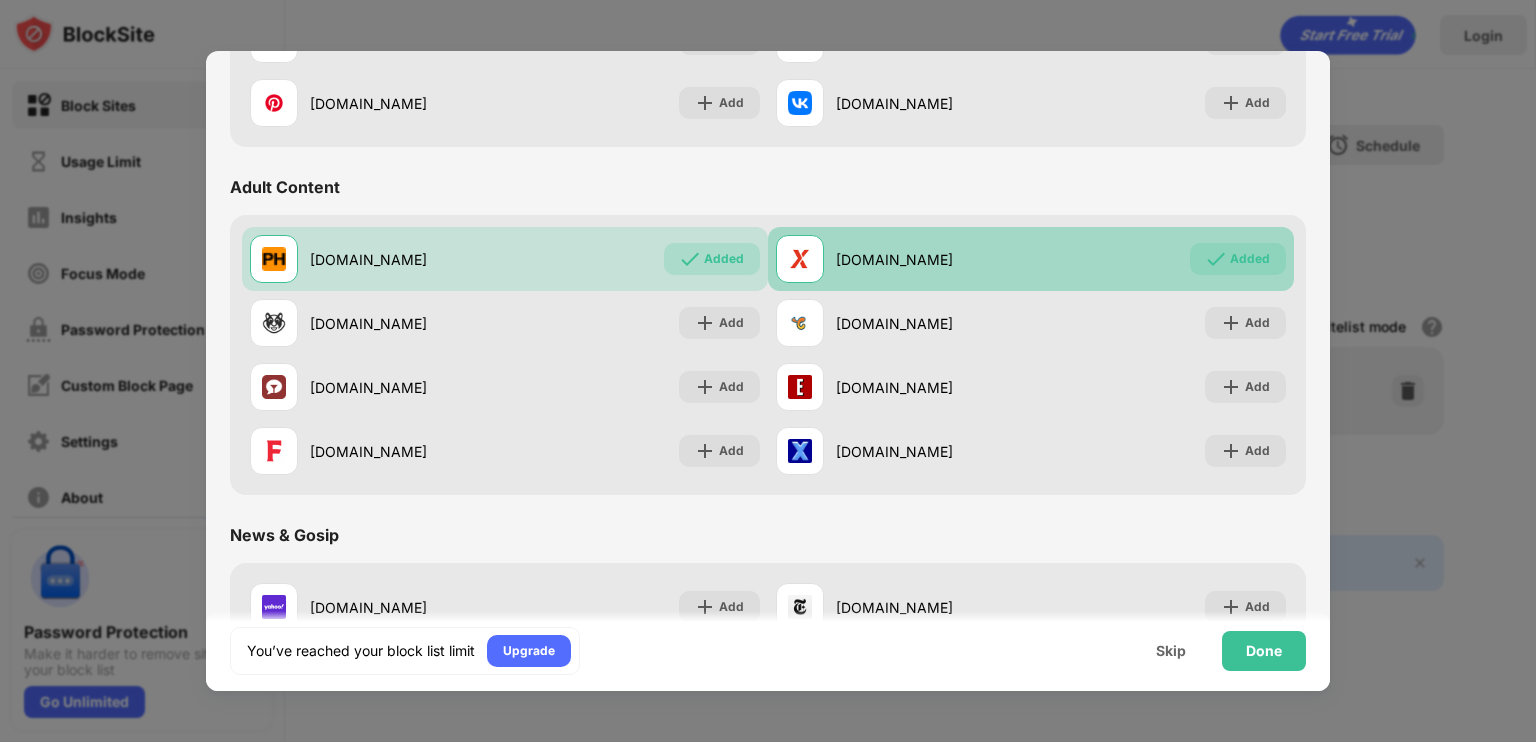 scroll, scrollTop: 799, scrollLeft: 0, axis: vertical 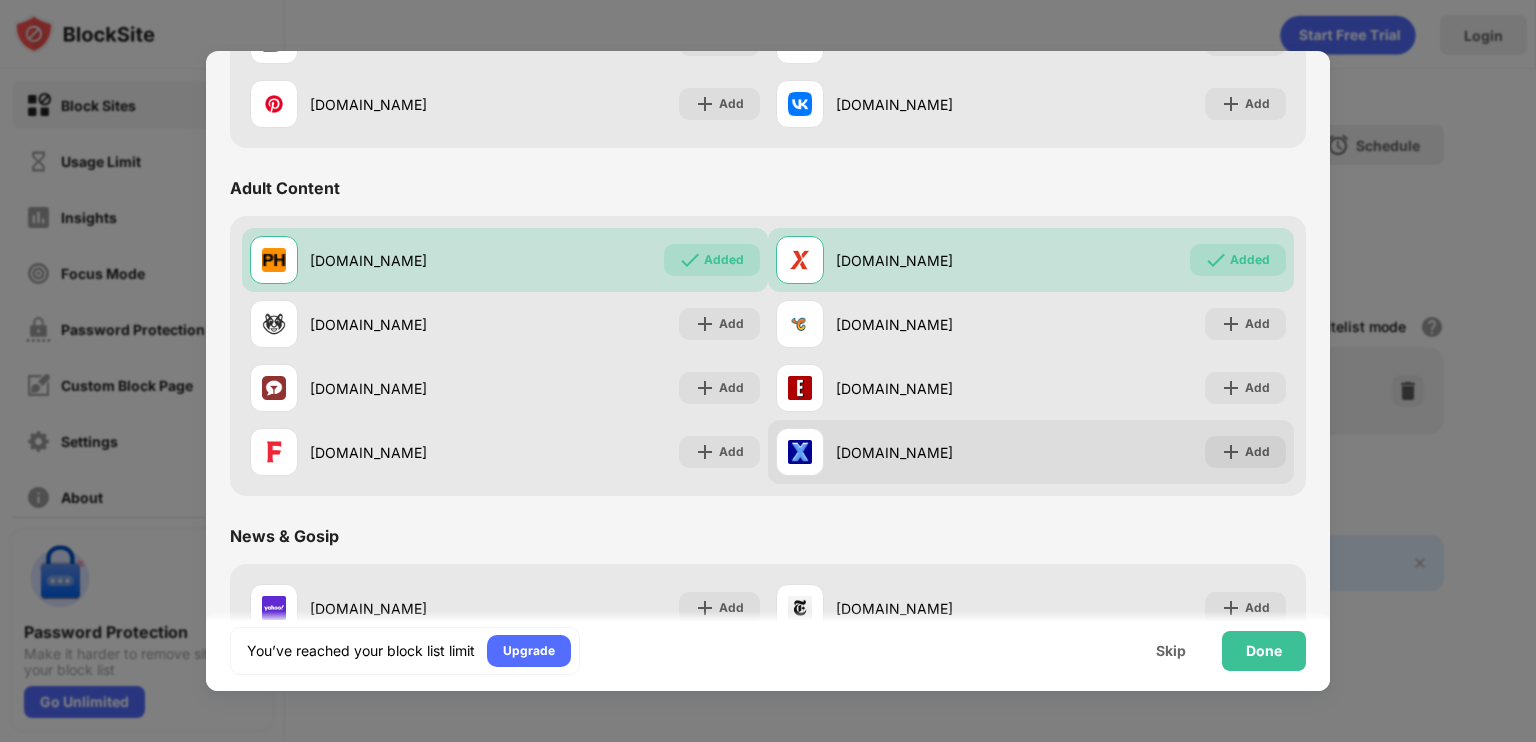 click on "[DOMAIN_NAME]" at bounding box center [903, 452] 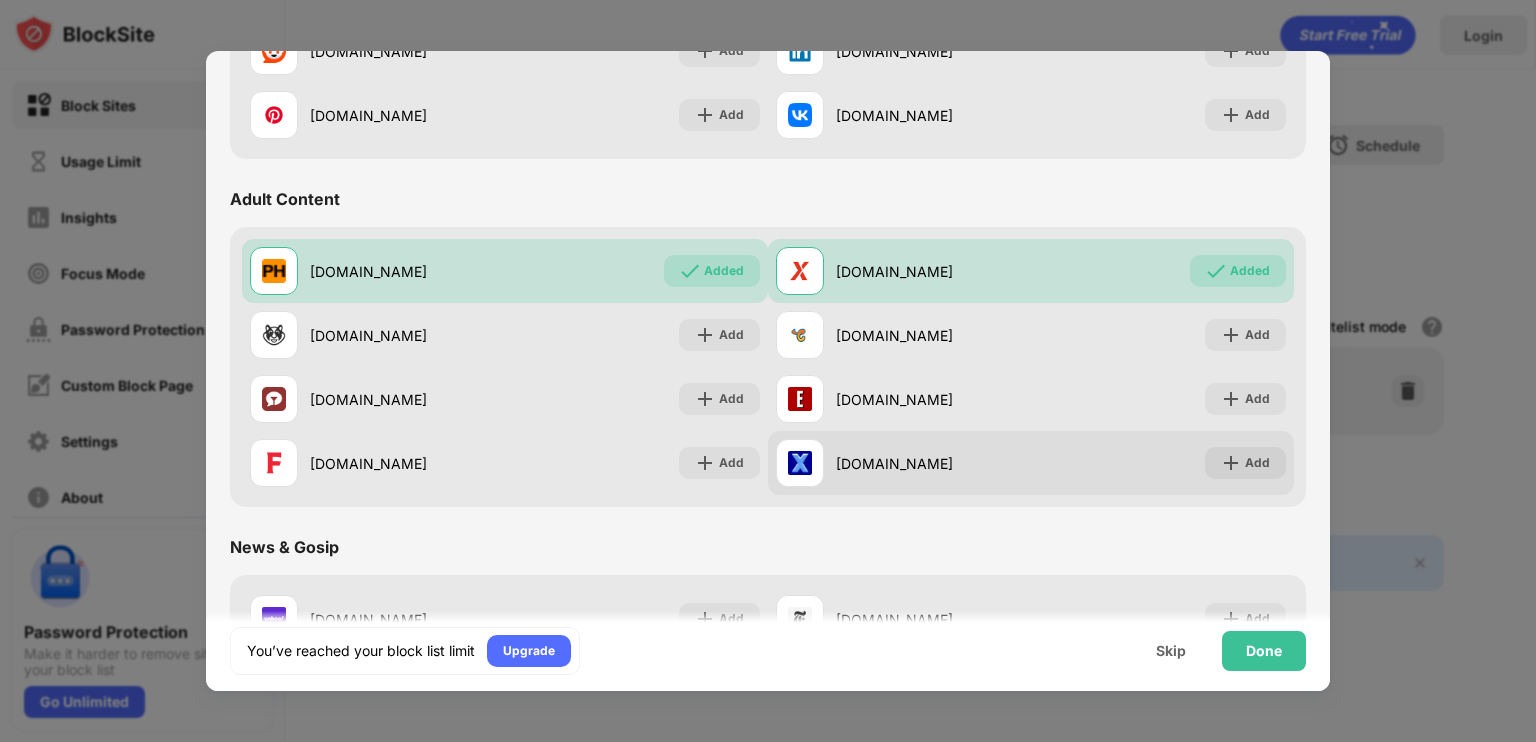 scroll, scrollTop: 754, scrollLeft: 0, axis: vertical 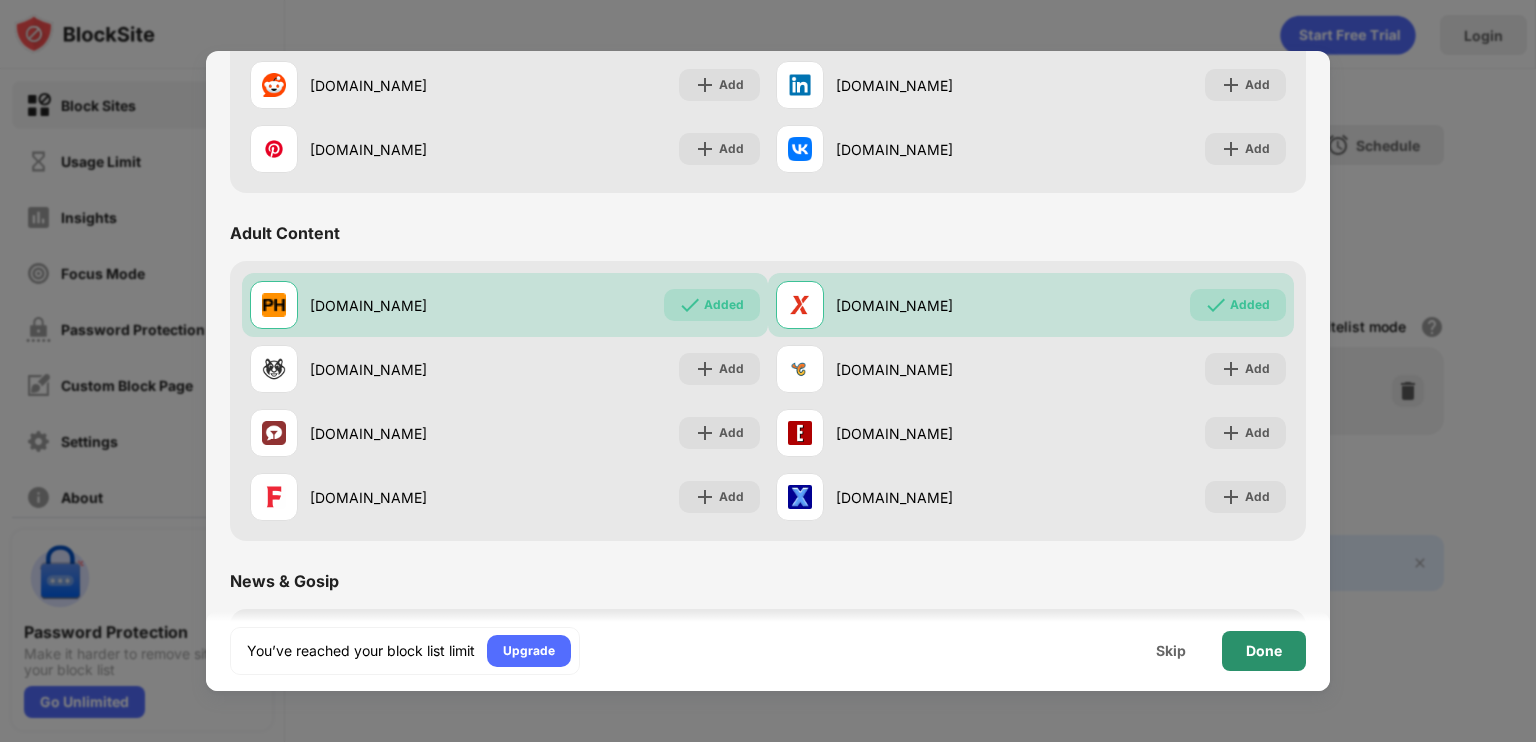 click on "Done" at bounding box center (1264, 651) 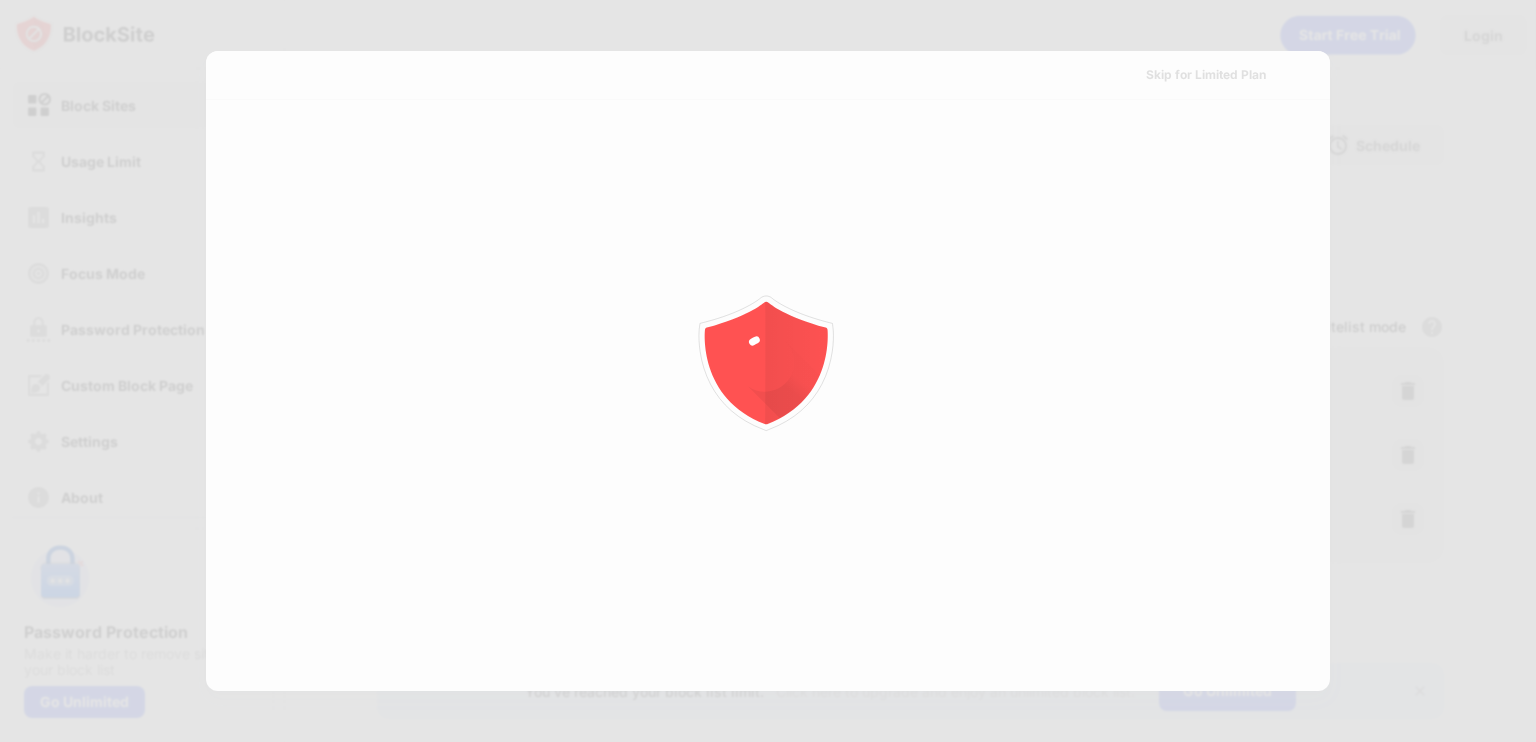 scroll, scrollTop: 0, scrollLeft: 0, axis: both 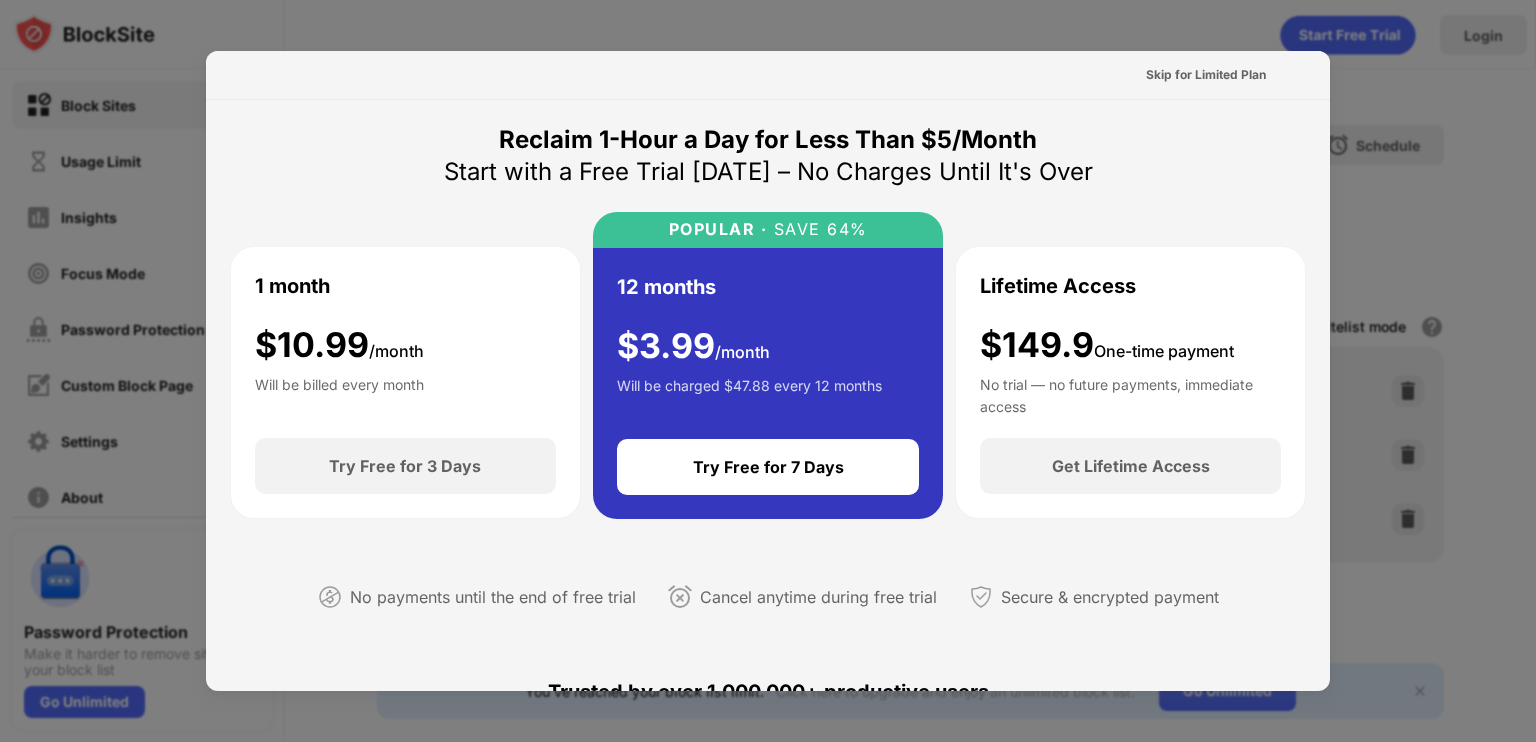 click at bounding box center (768, 371) 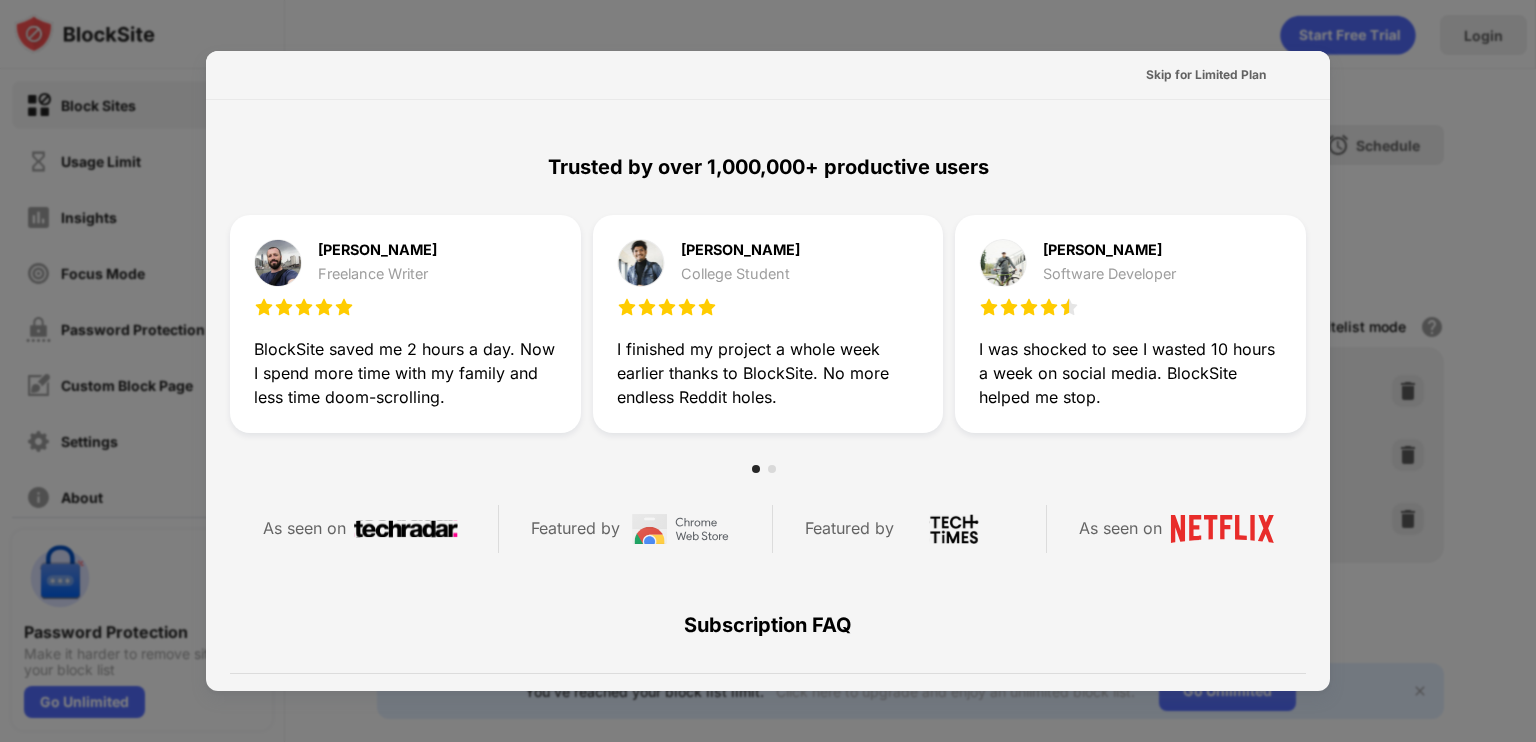 scroll, scrollTop: 523, scrollLeft: 0, axis: vertical 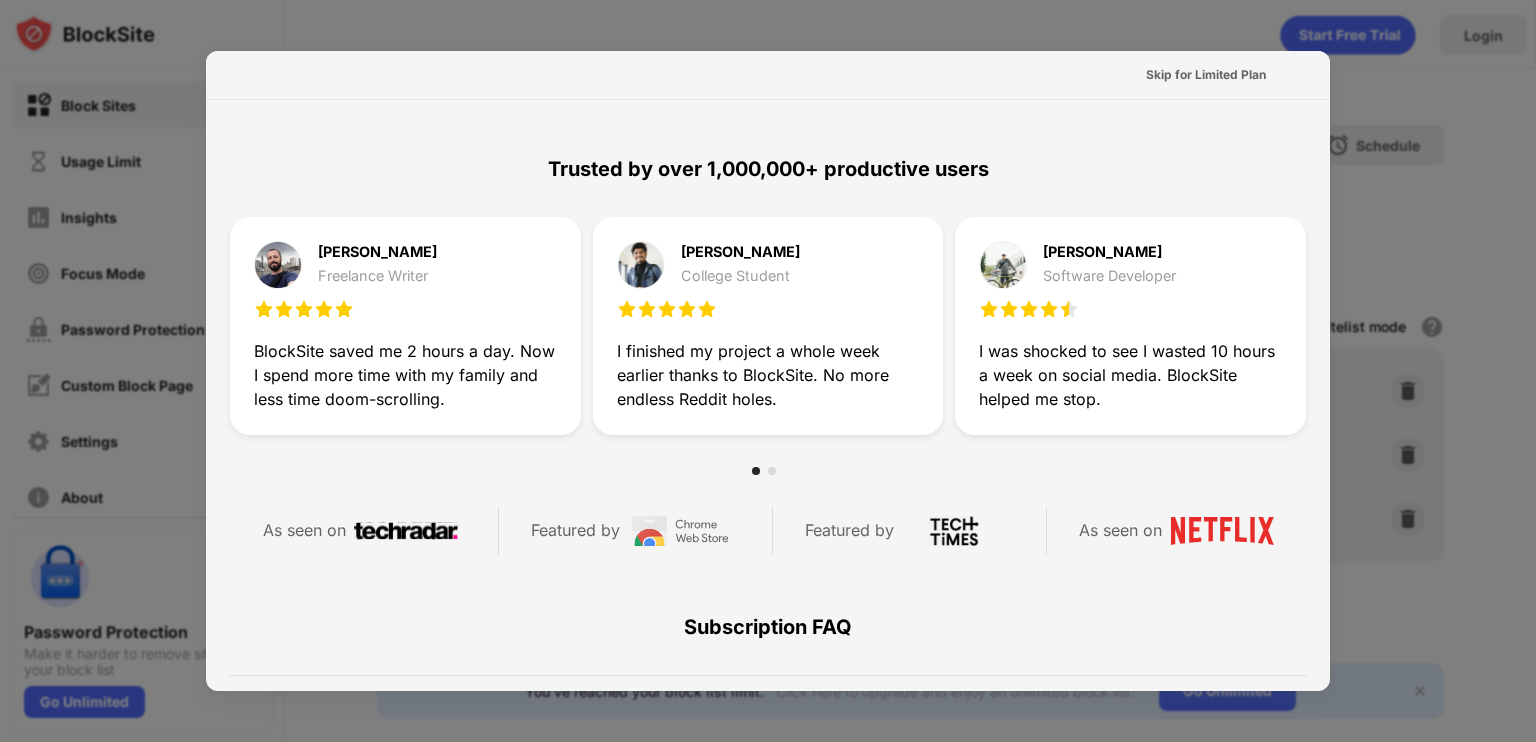 click at bounding box center (768, 371) 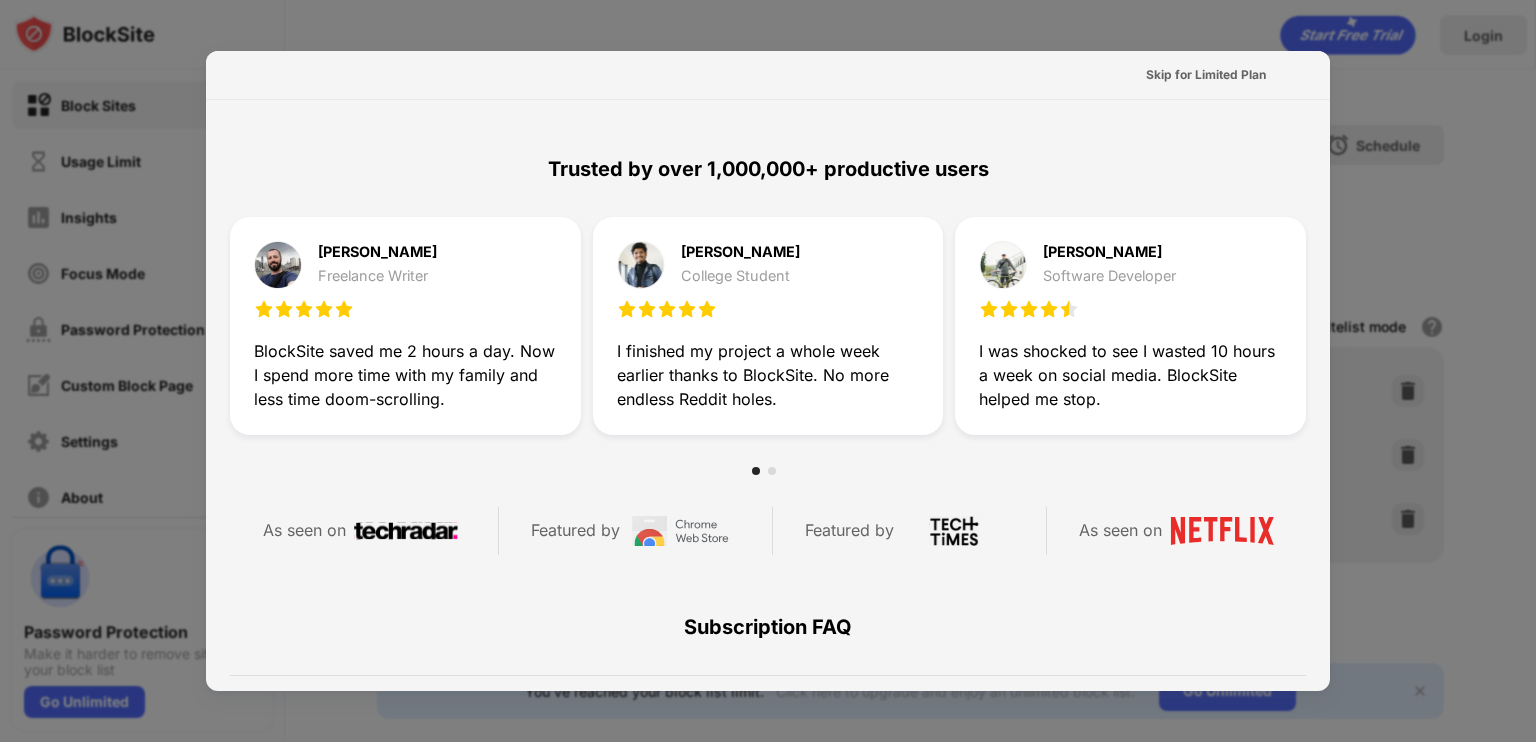 scroll, scrollTop: 0, scrollLeft: 0, axis: both 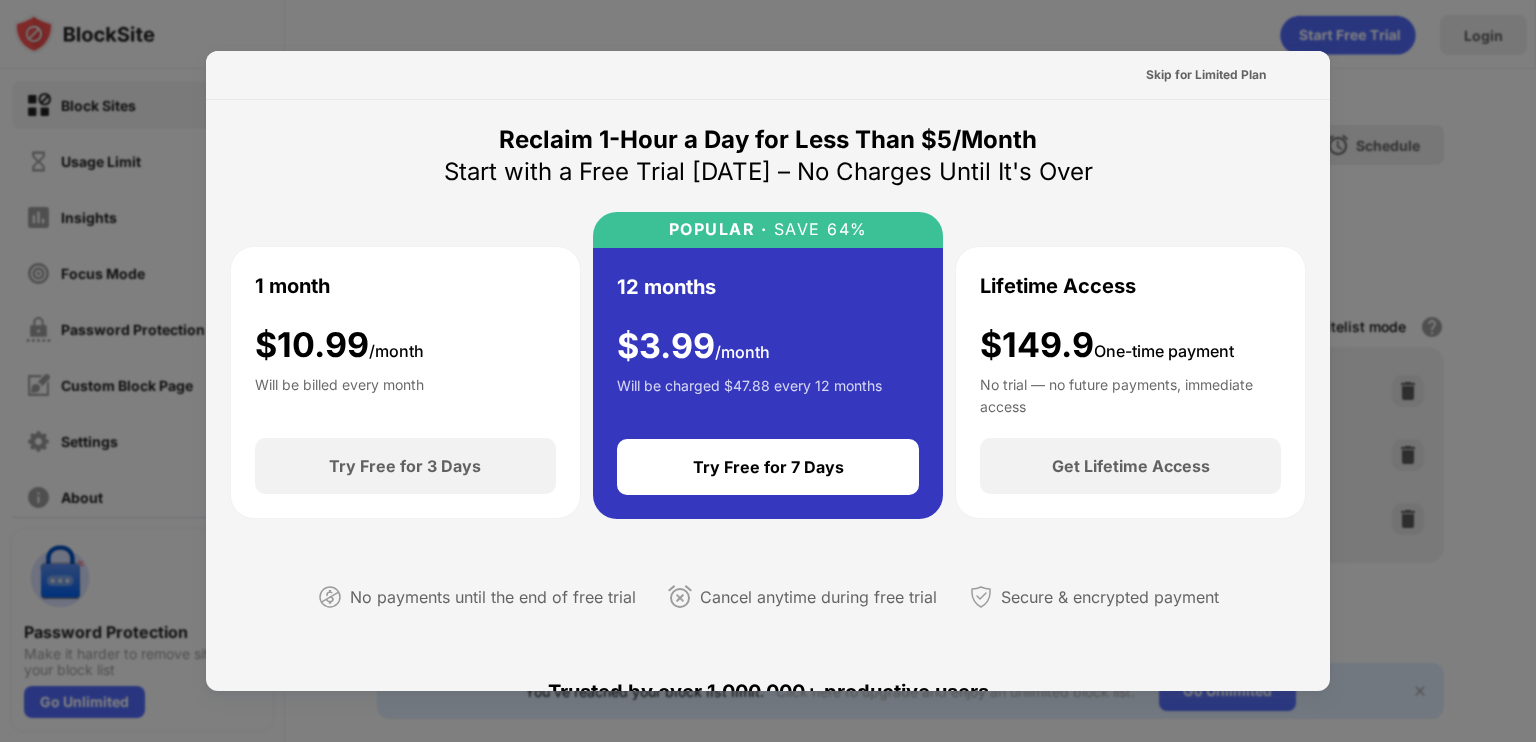 click at bounding box center [768, 371] 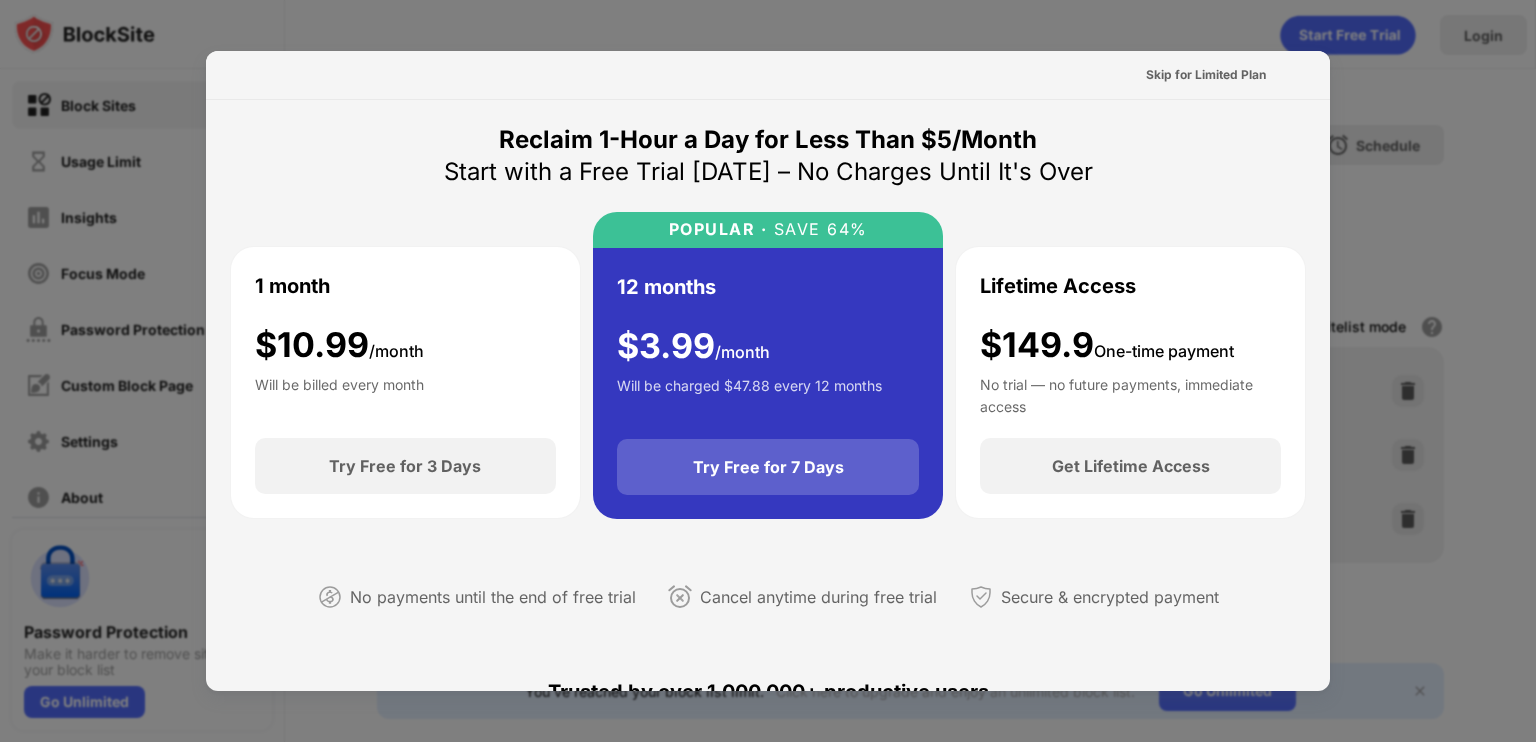drag, startPoint x: 474, startPoint y: 312, endPoint x: 717, endPoint y: 463, distance: 286.0944 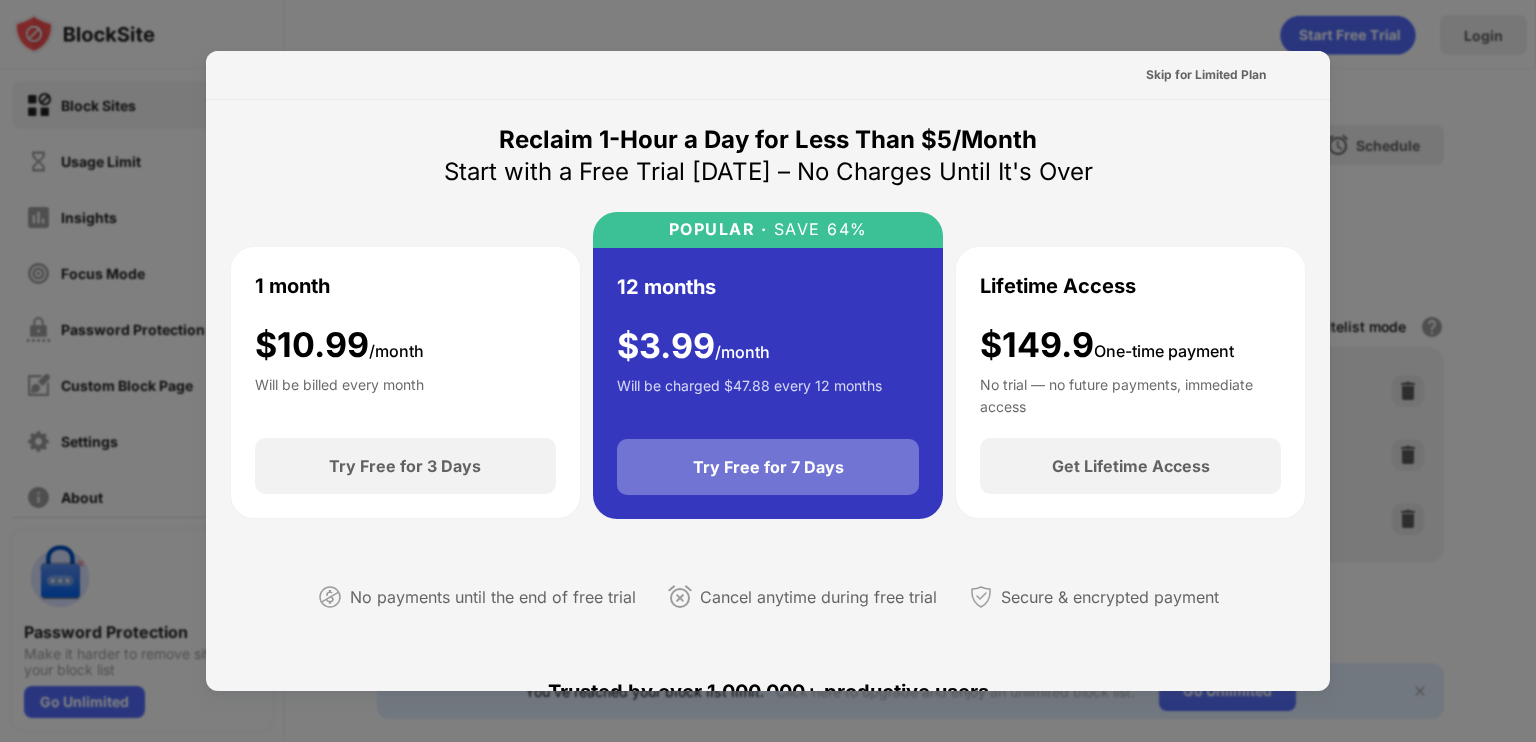 click on "Try Free for 7 Days" at bounding box center [768, 467] 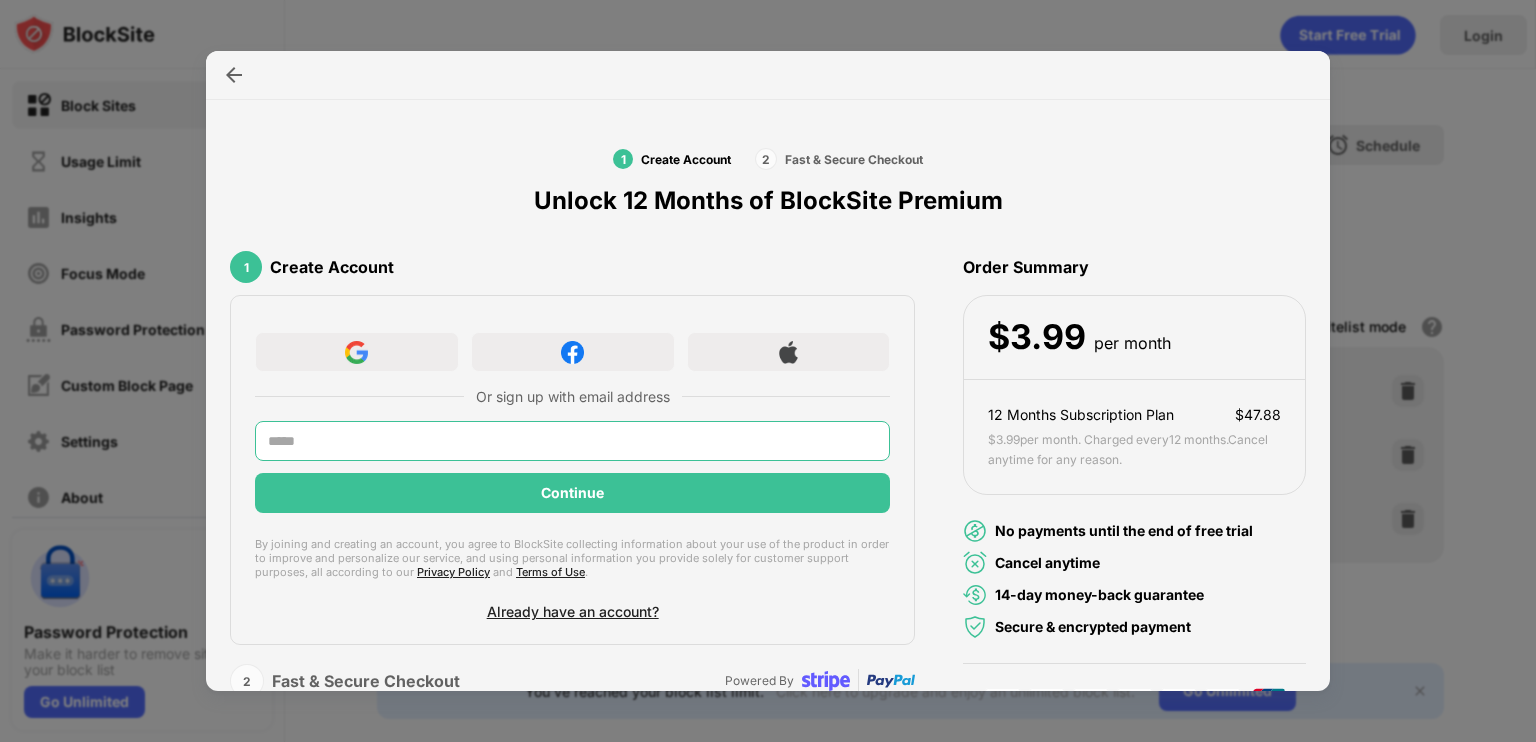 click at bounding box center [572, 441] 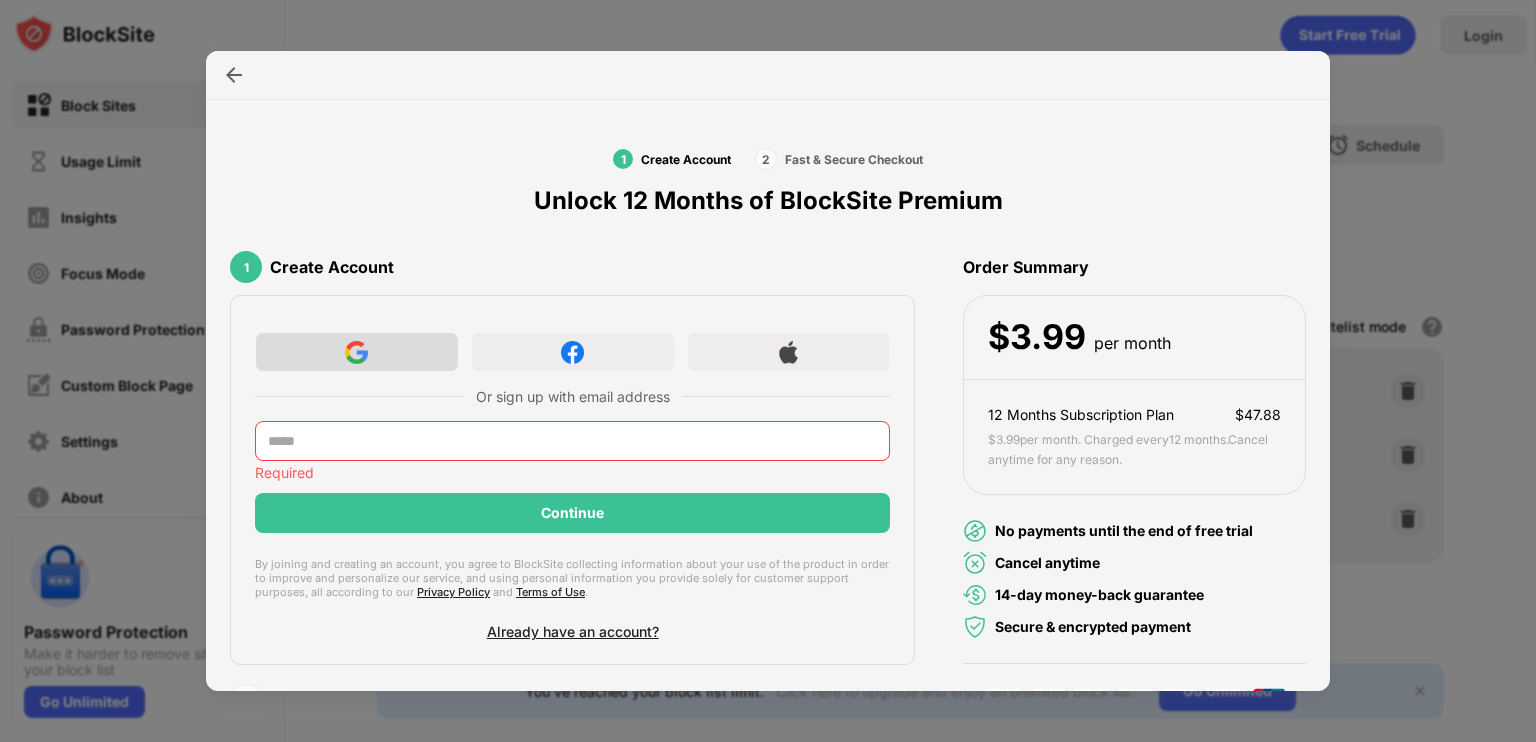 click at bounding box center (357, 352) 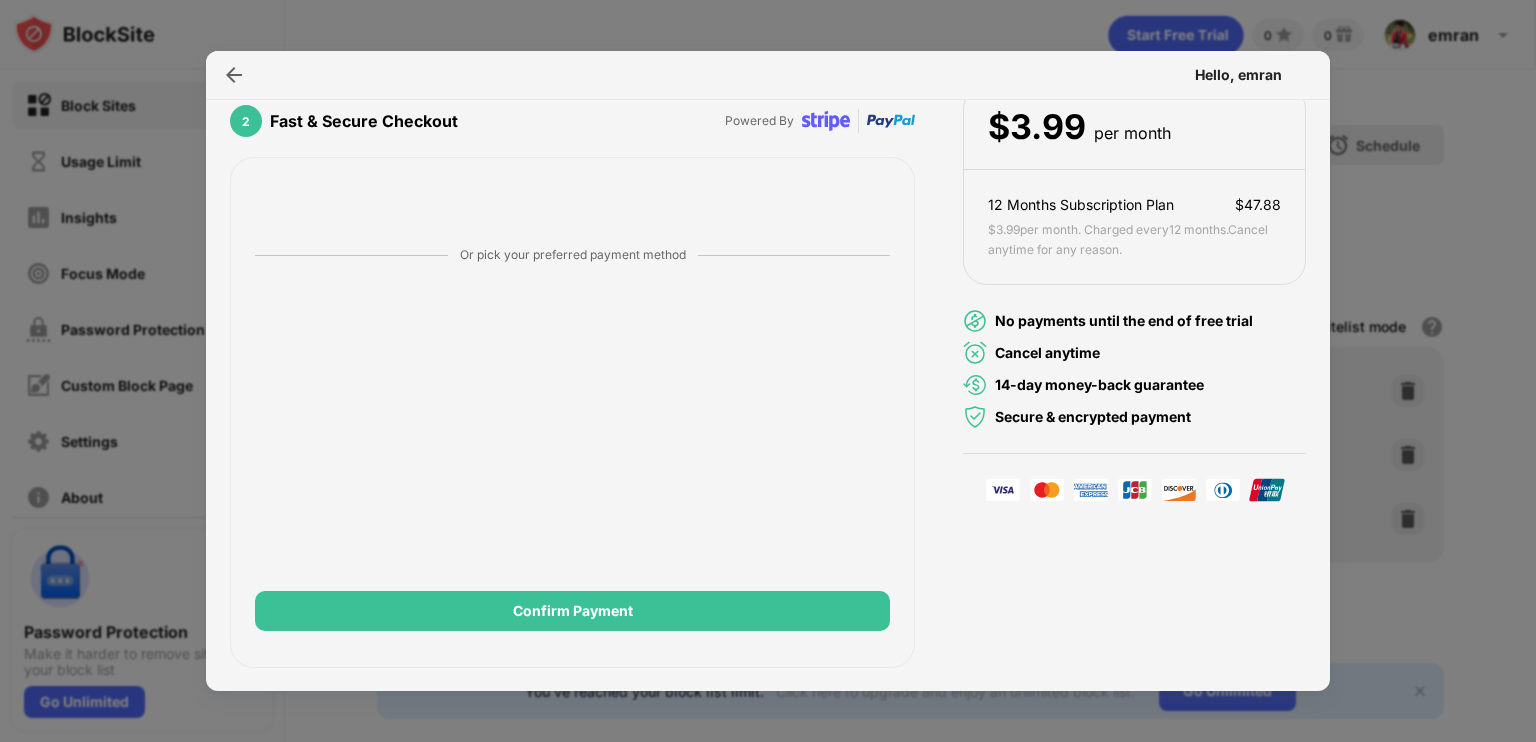 scroll, scrollTop: 0, scrollLeft: 0, axis: both 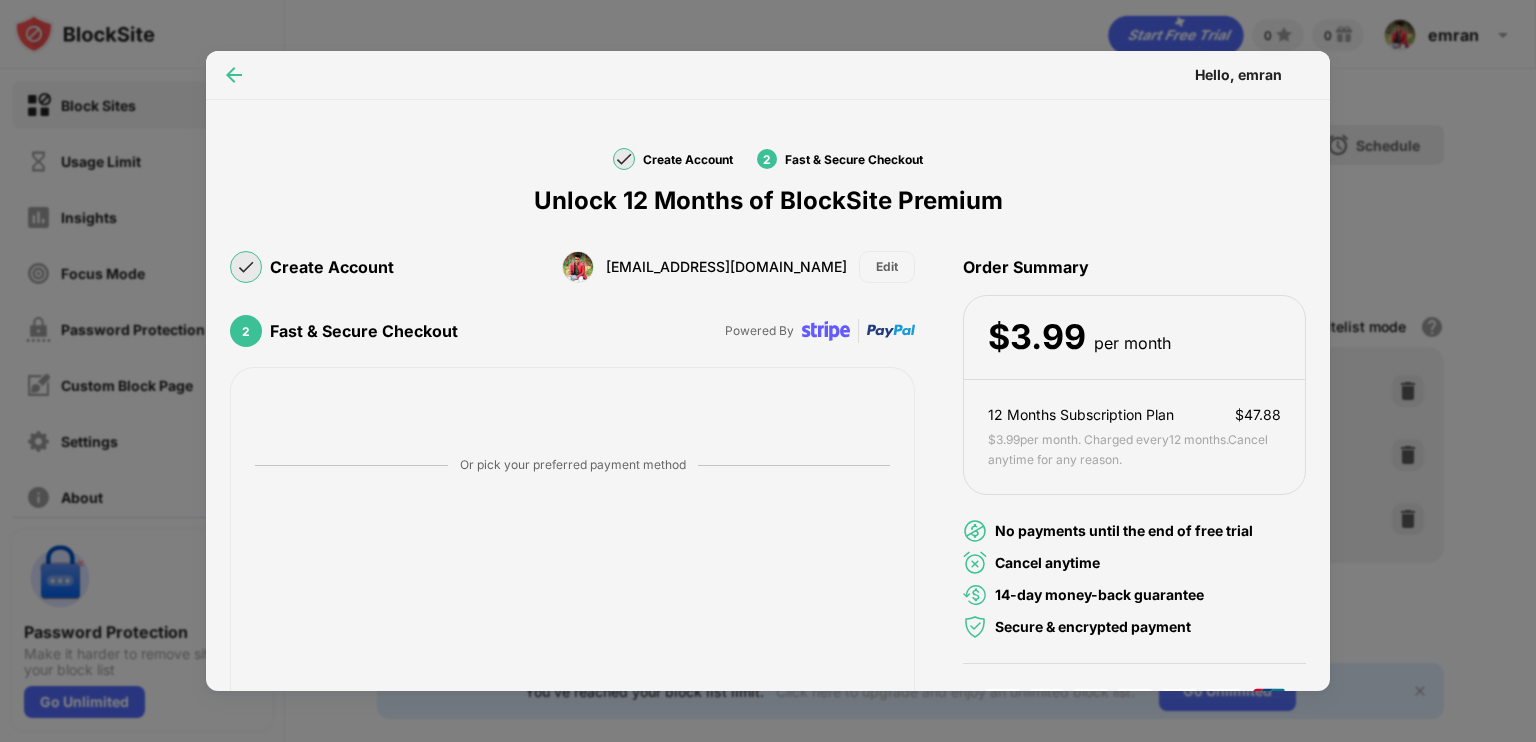click at bounding box center [234, 75] 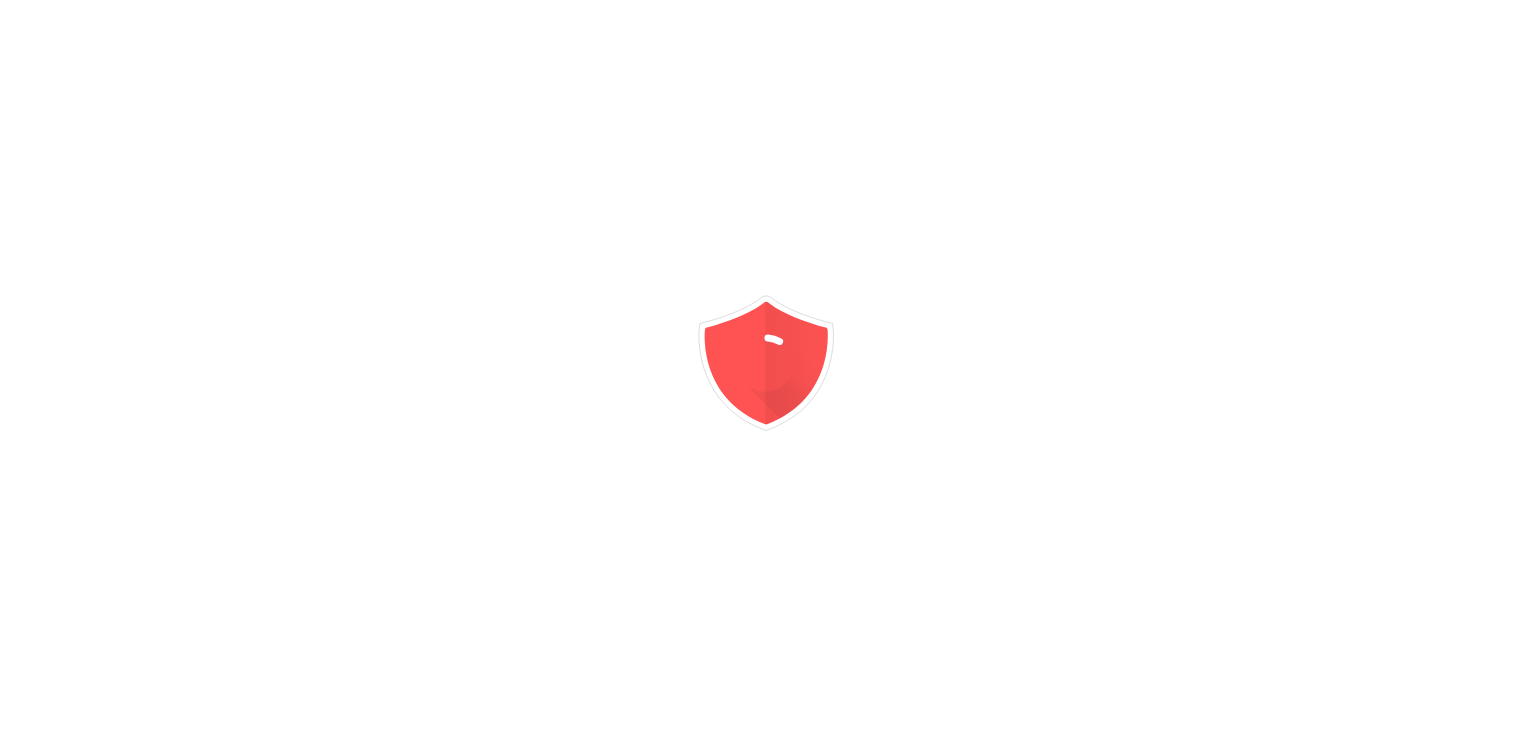 scroll, scrollTop: 0, scrollLeft: 0, axis: both 